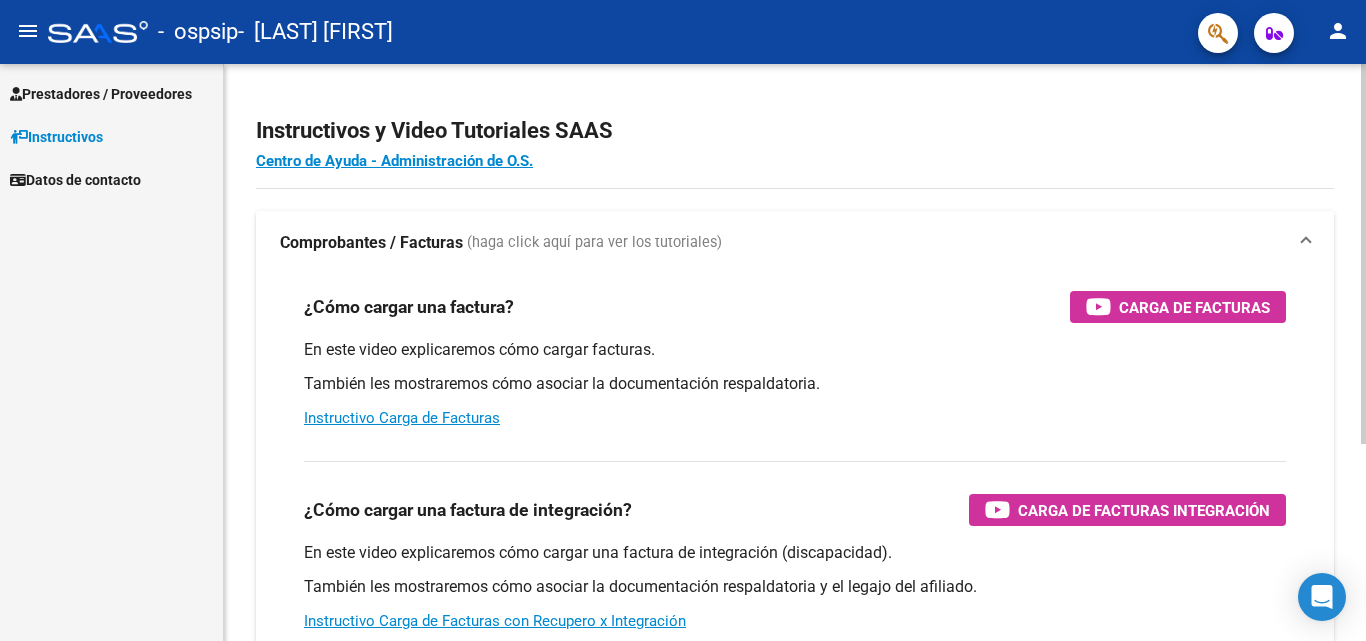 scroll, scrollTop: 0, scrollLeft: 0, axis: both 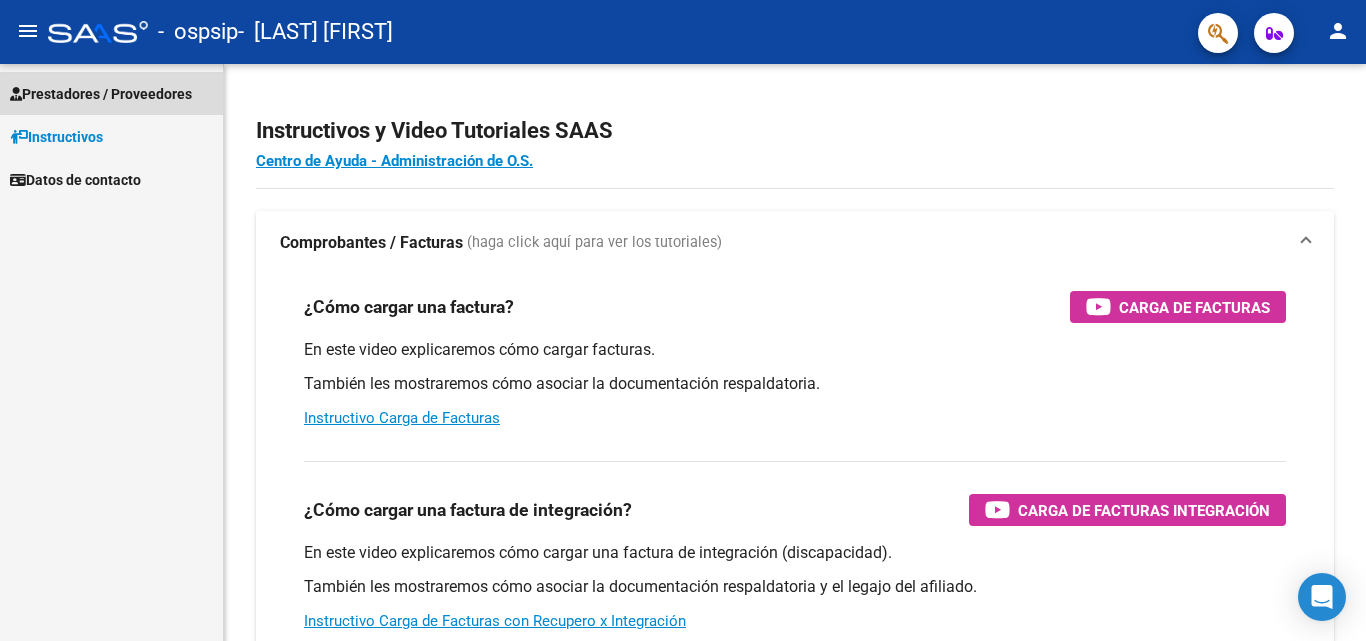 click on "Prestadores / Proveedores" at bounding box center [101, 94] 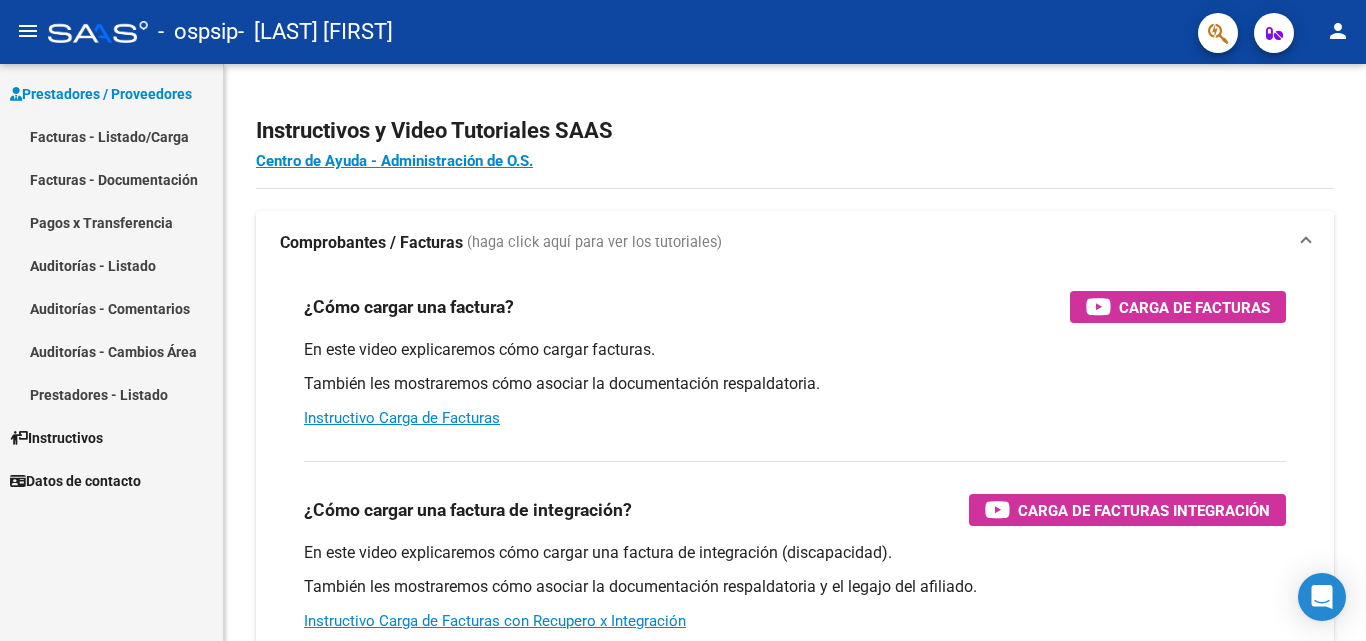 click on "Facturas - Listado/Carga" at bounding box center [111, 136] 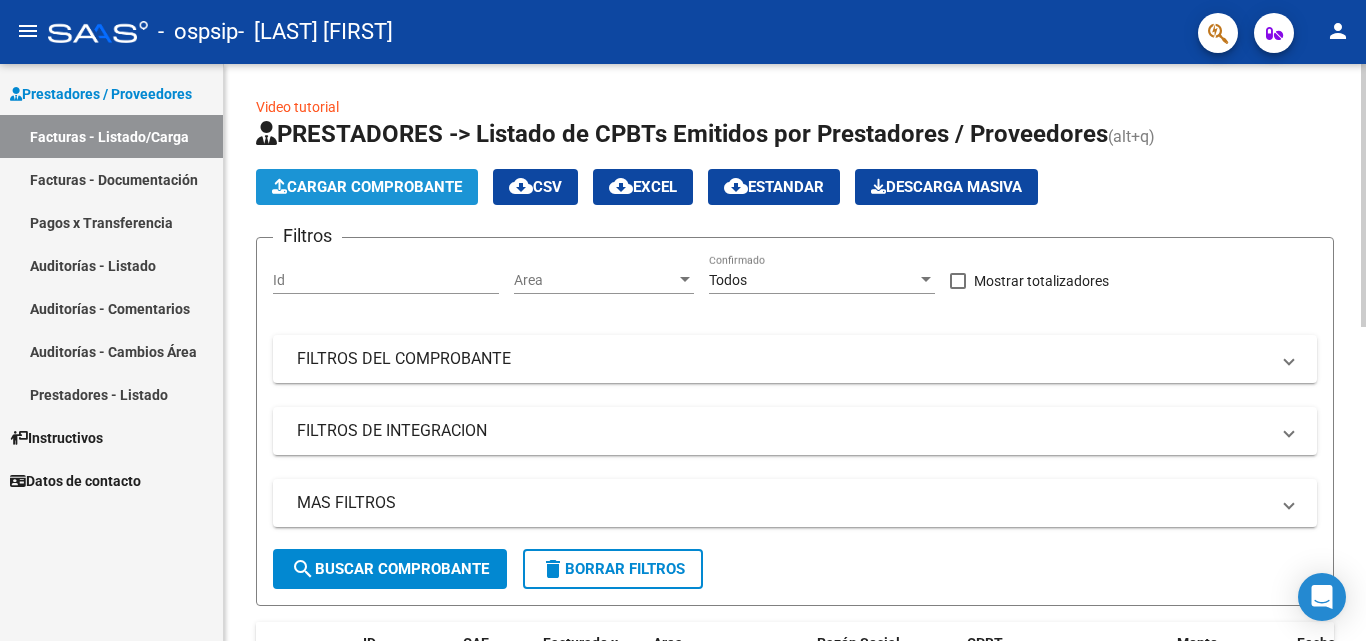 click on "Cargar Comprobante" 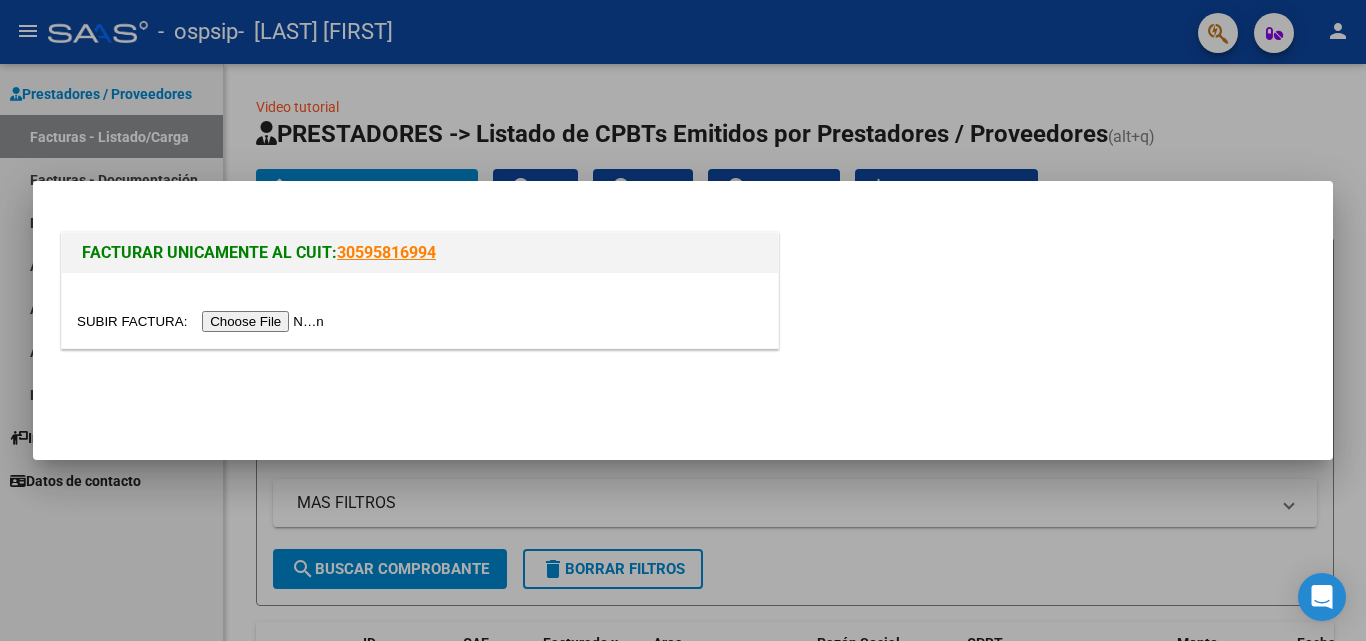 click at bounding box center [203, 321] 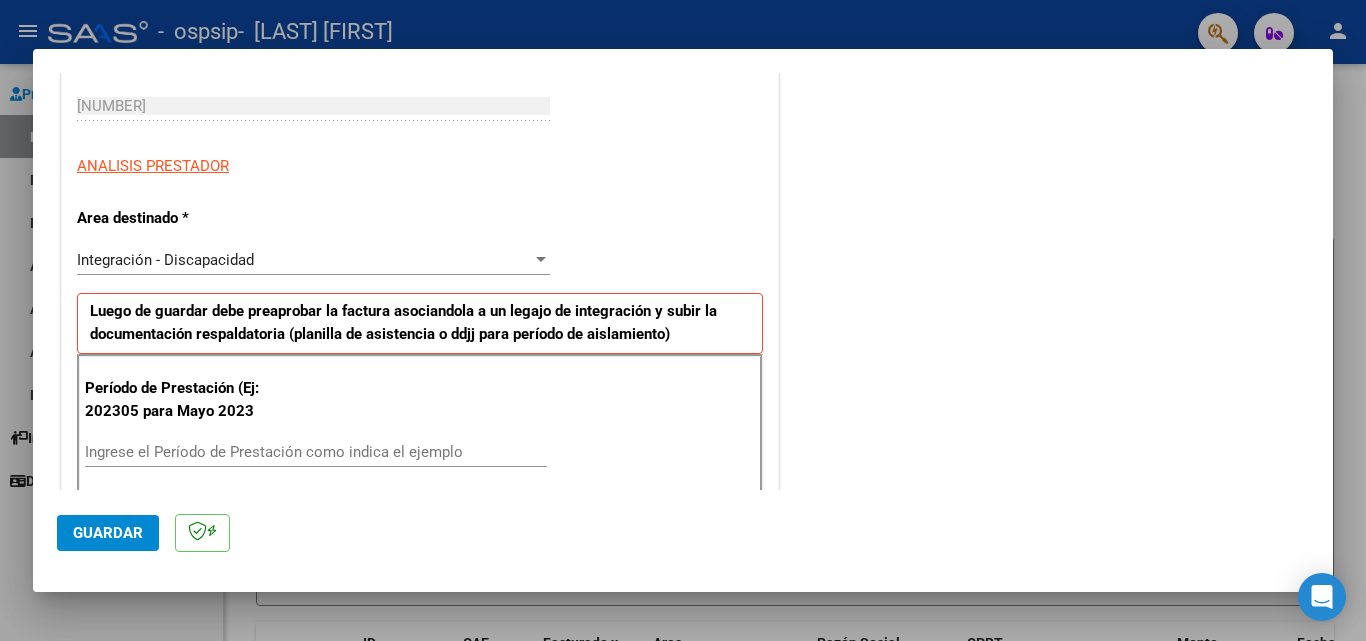 scroll, scrollTop: 400, scrollLeft: 0, axis: vertical 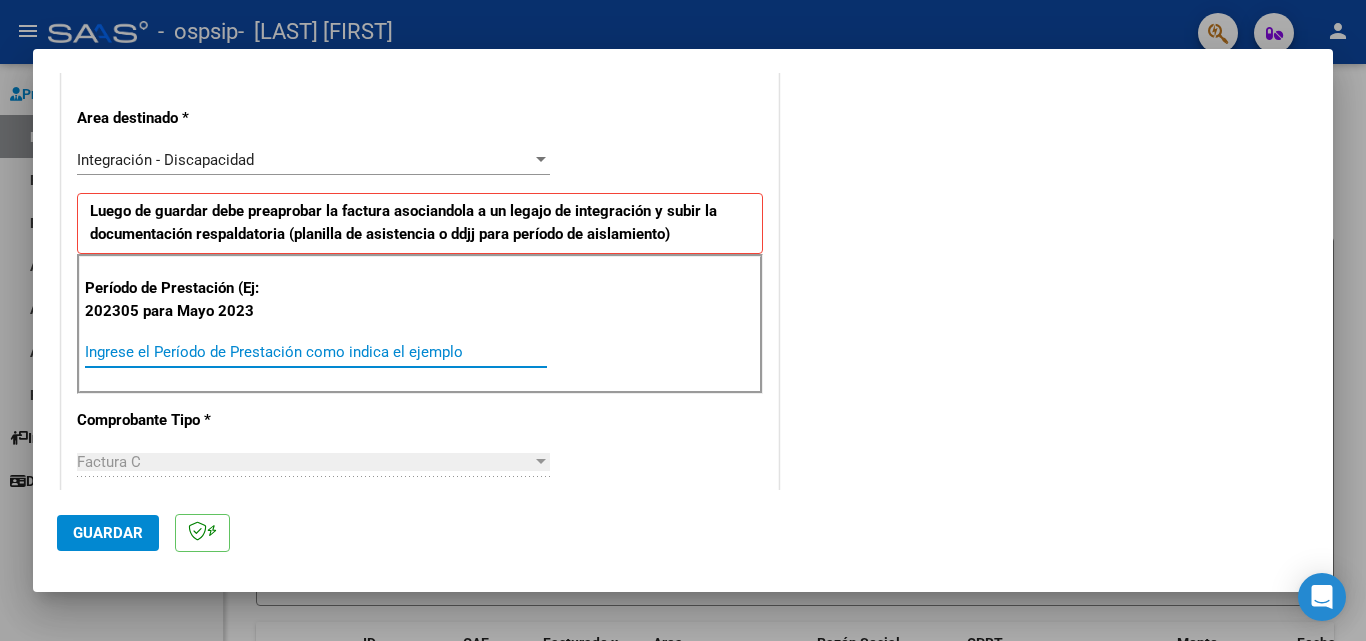 click on "Ingrese el Período de Prestación como indica el ejemplo" at bounding box center [316, 352] 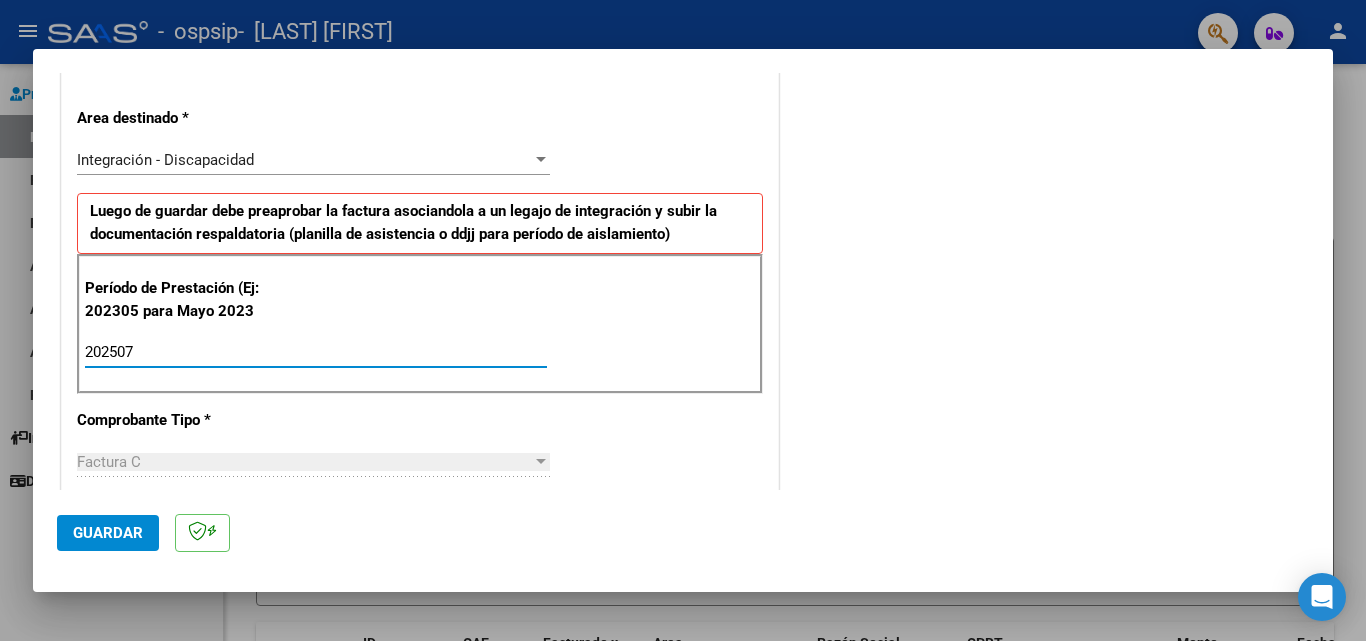 type on "202507" 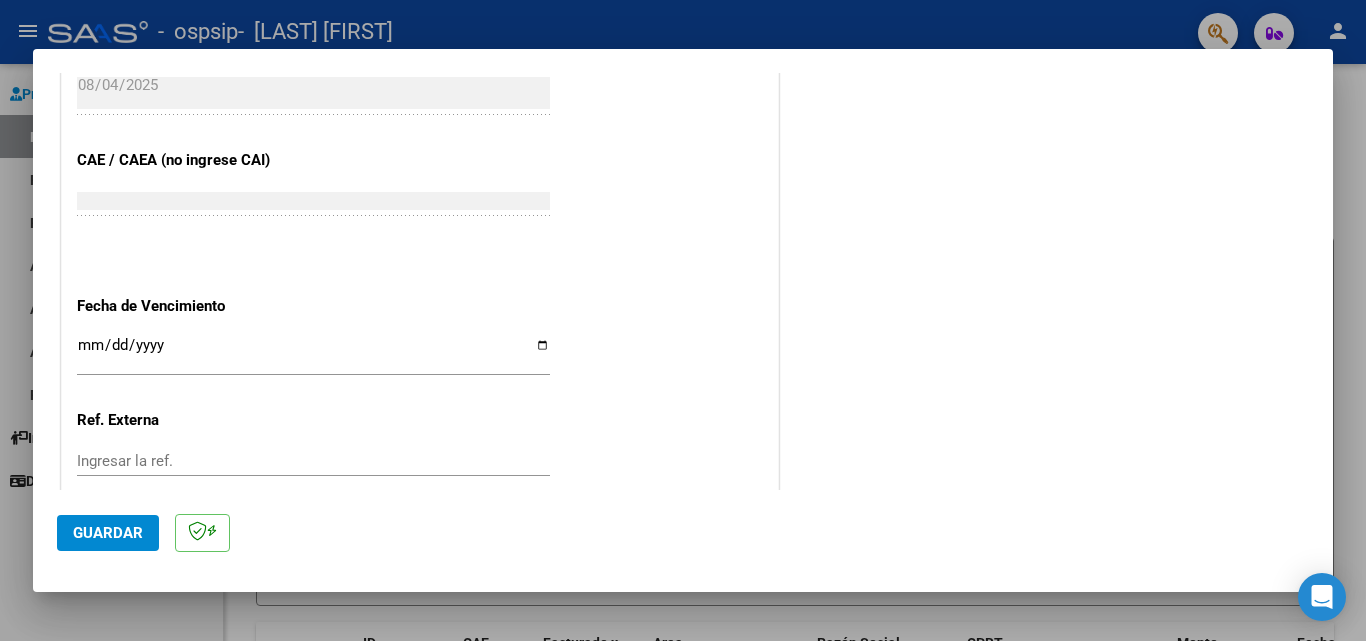 scroll, scrollTop: 1200, scrollLeft: 0, axis: vertical 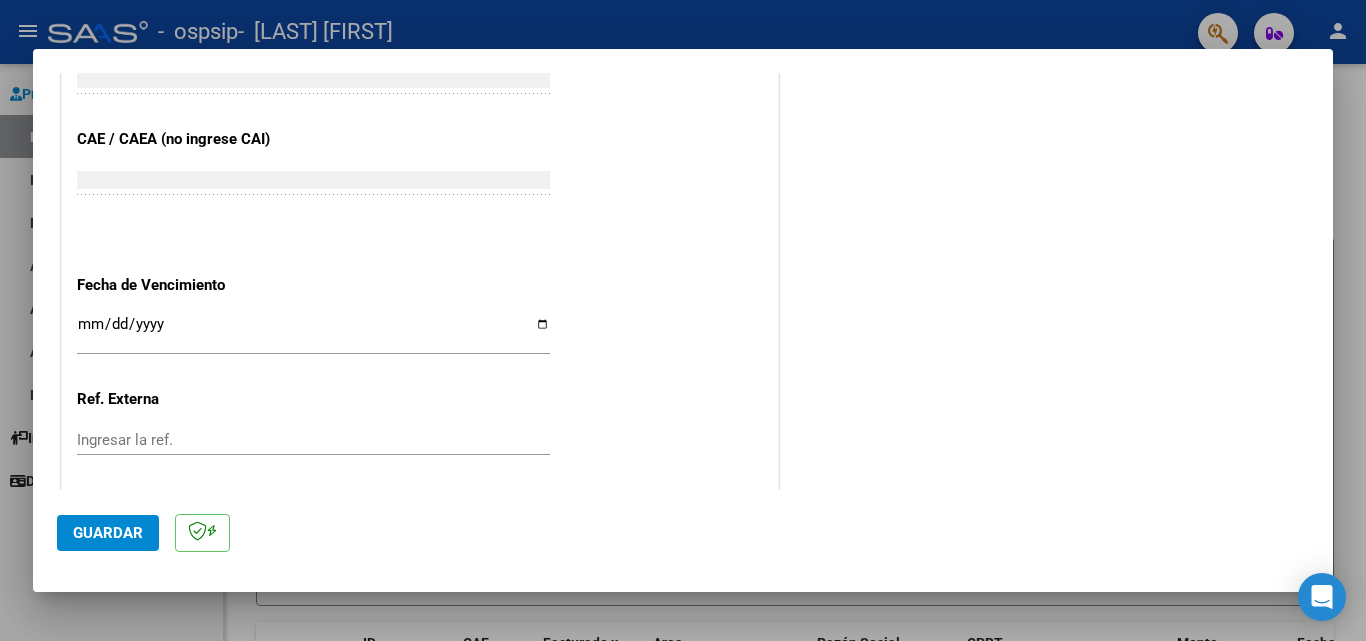 click on "Ingresar la fecha" at bounding box center (313, 332) 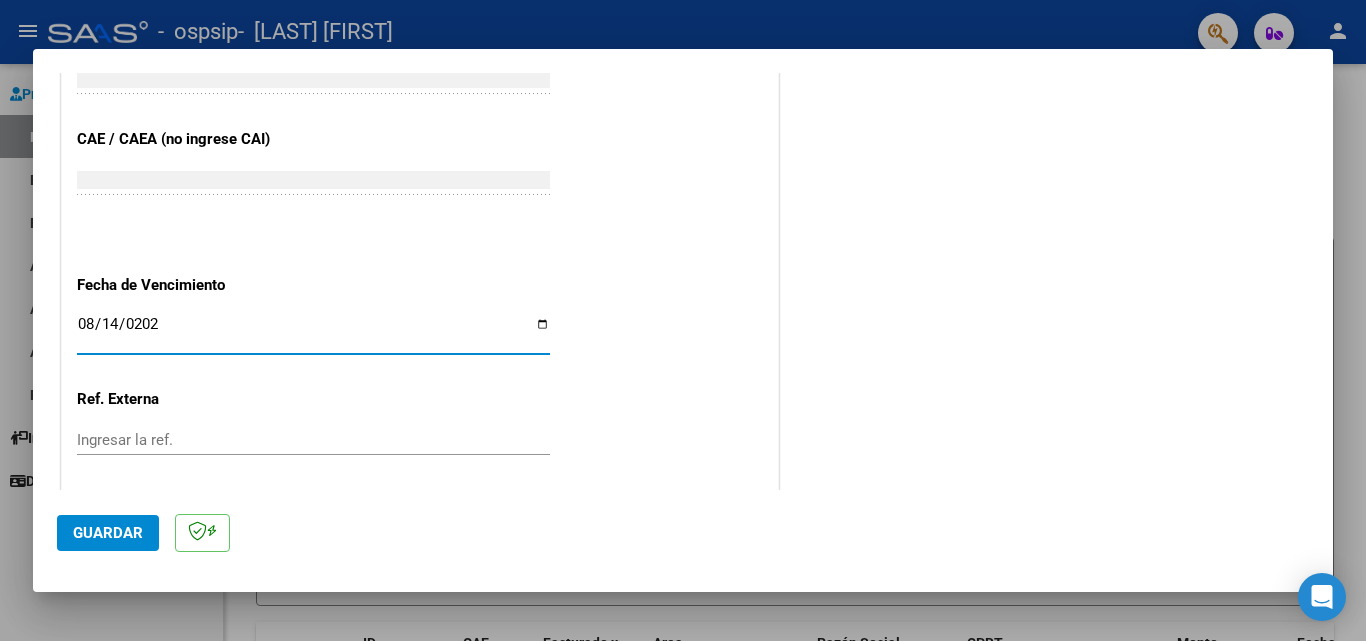 type on "2025-08-14" 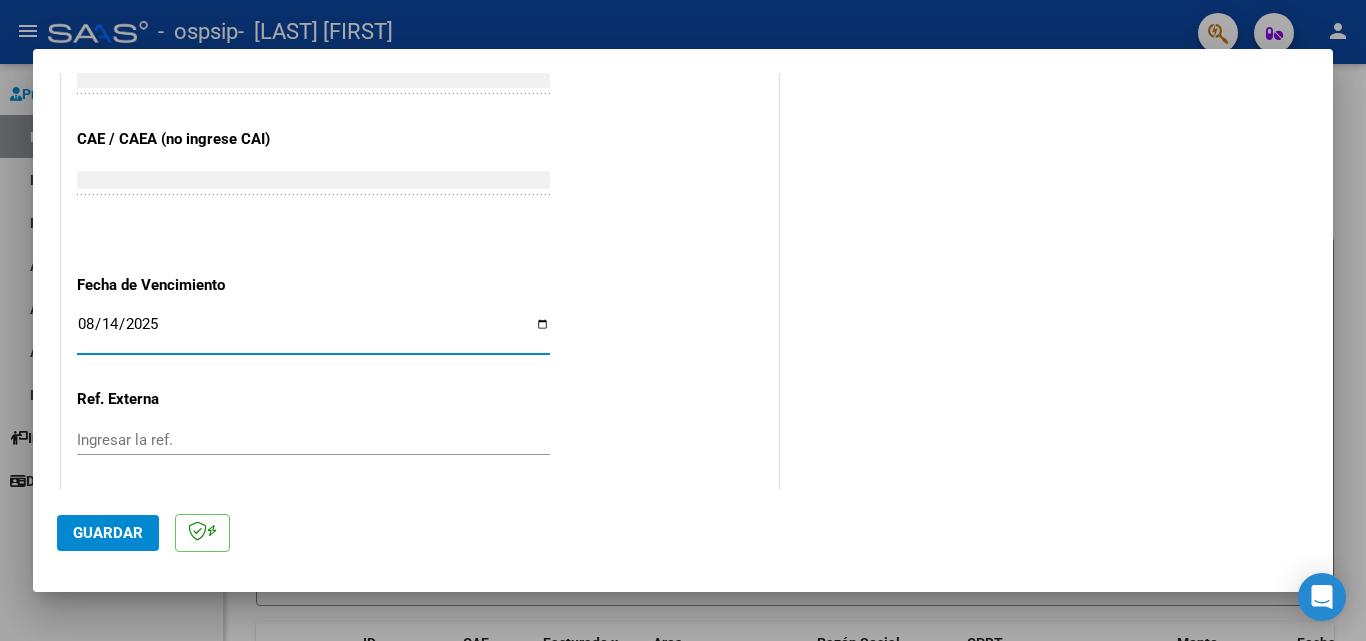click on "Guardar" 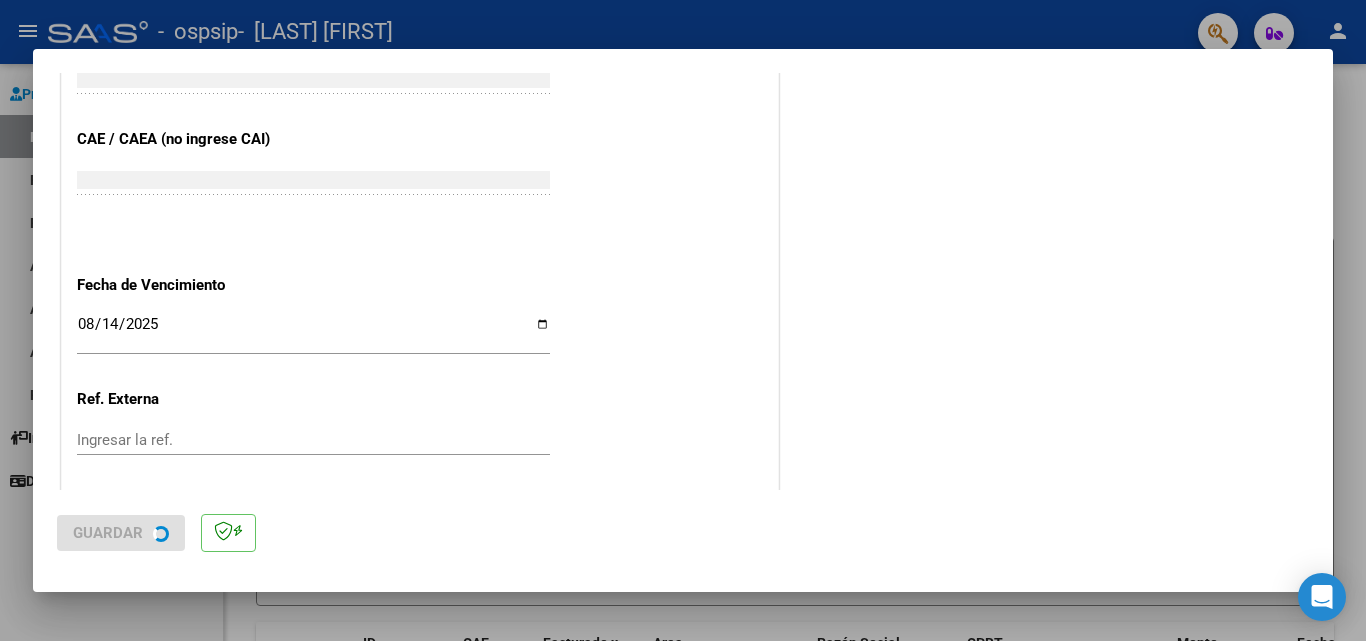 scroll, scrollTop: 0, scrollLeft: 0, axis: both 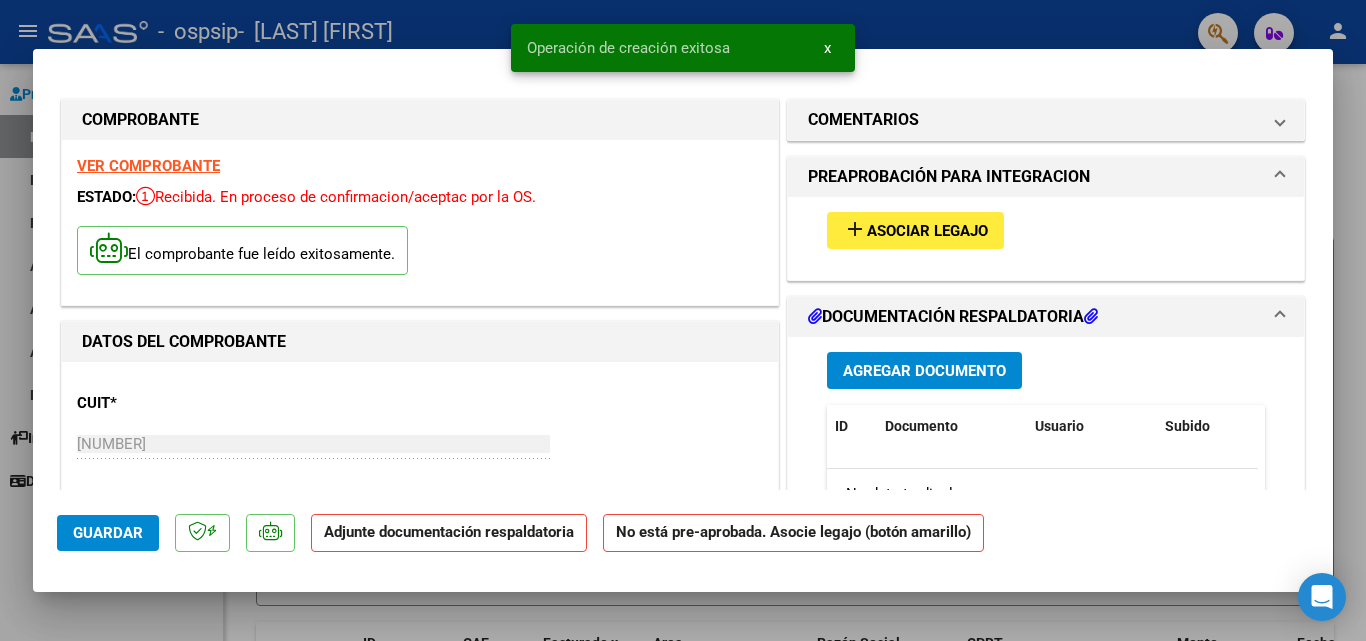 click on "Asociar Legajo" at bounding box center [927, 231] 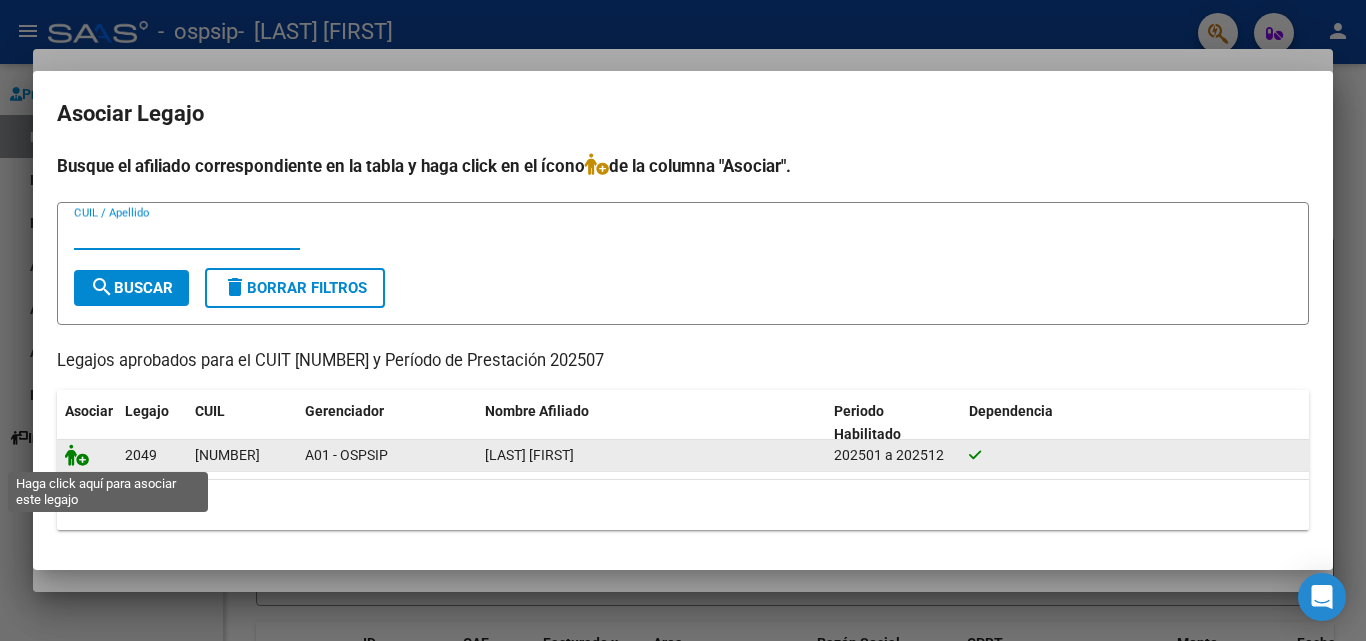 click 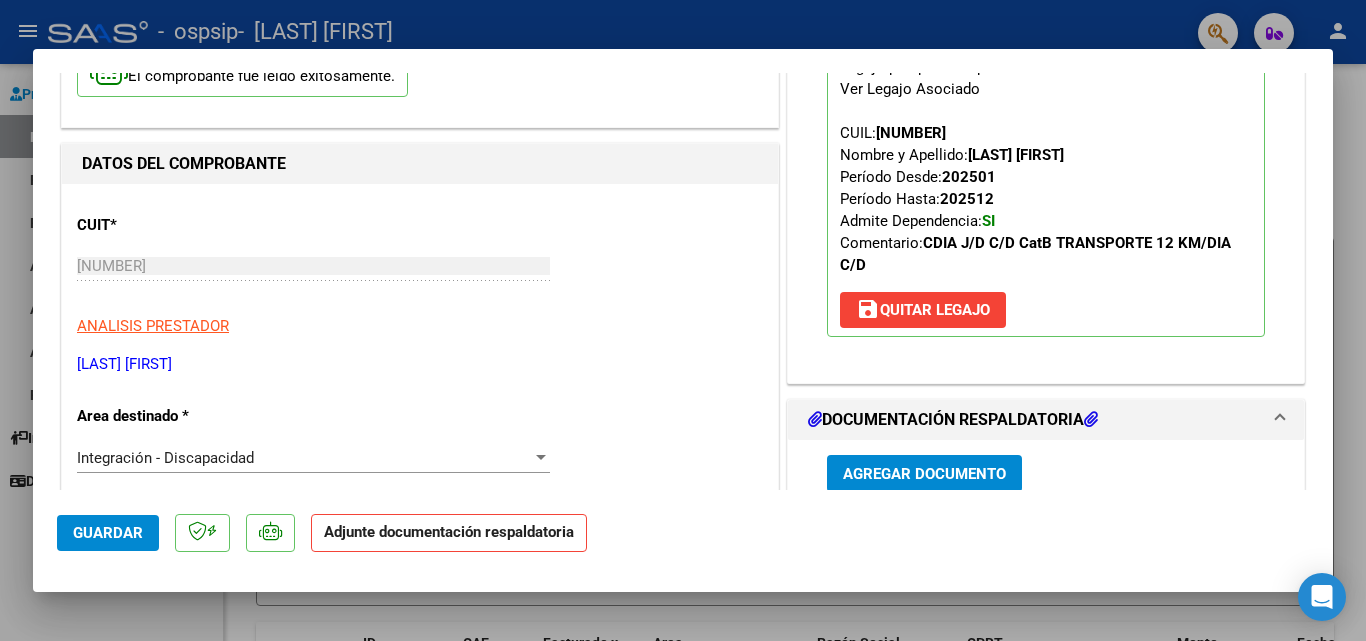 scroll, scrollTop: 300, scrollLeft: 0, axis: vertical 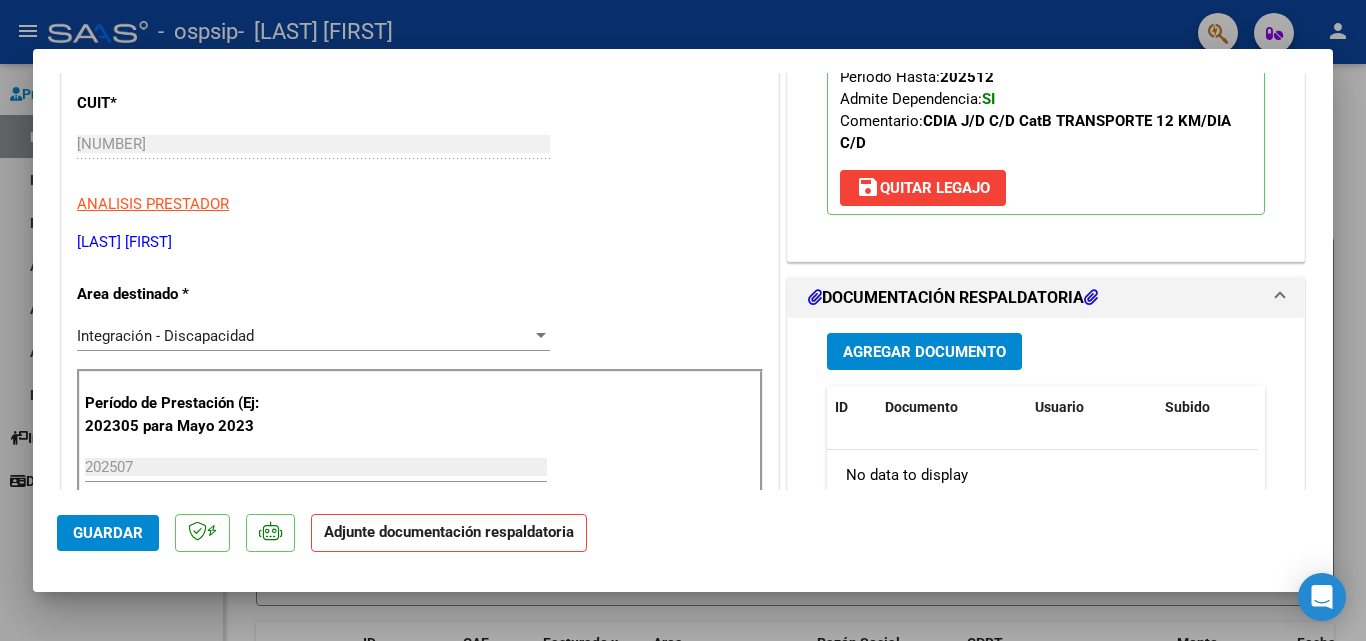 click on "Agregar Documento" at bounding box center (924, 352) 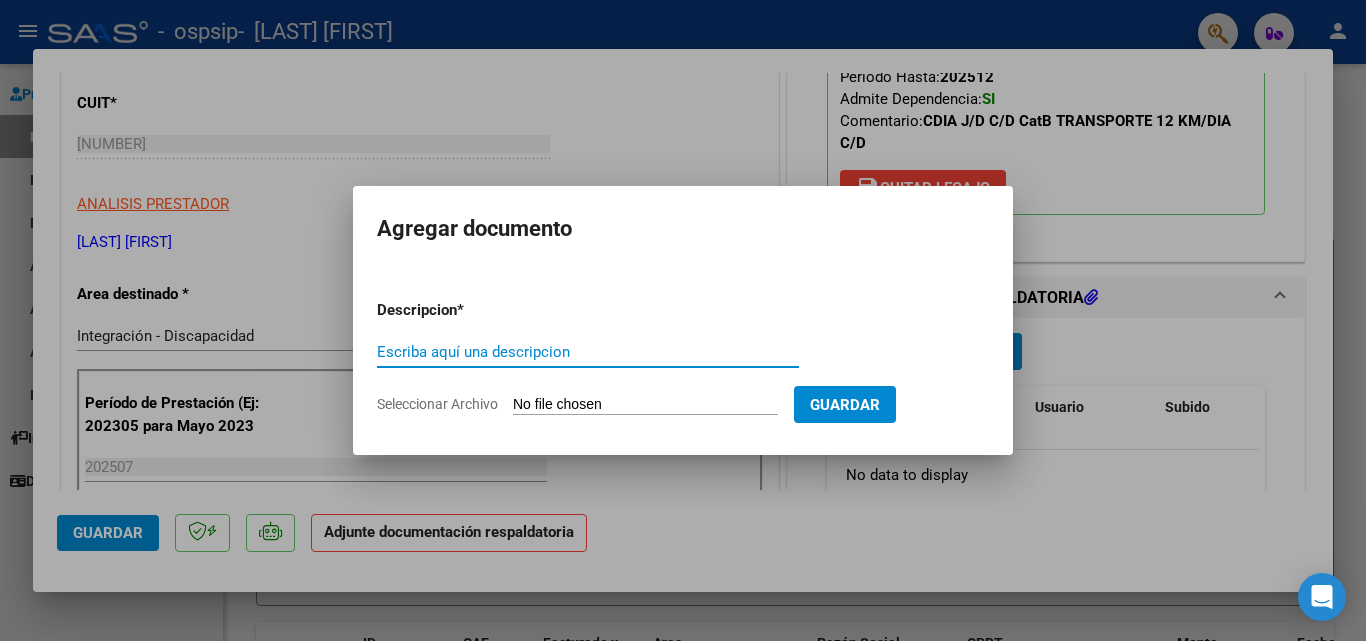 click on "Escriba aquí una descripcion" at bounding box center (588, 352) 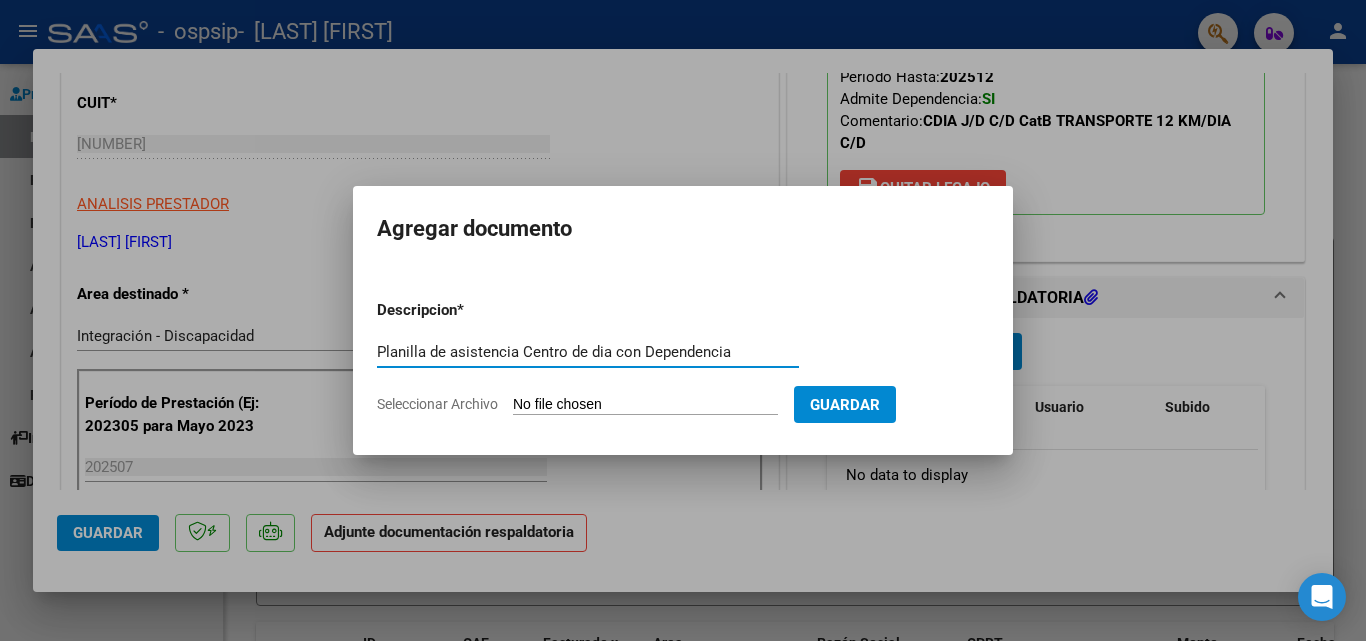 click on "Planilla de asistencia Centro de dia con Dependencia" at bounding box center (588, 352) 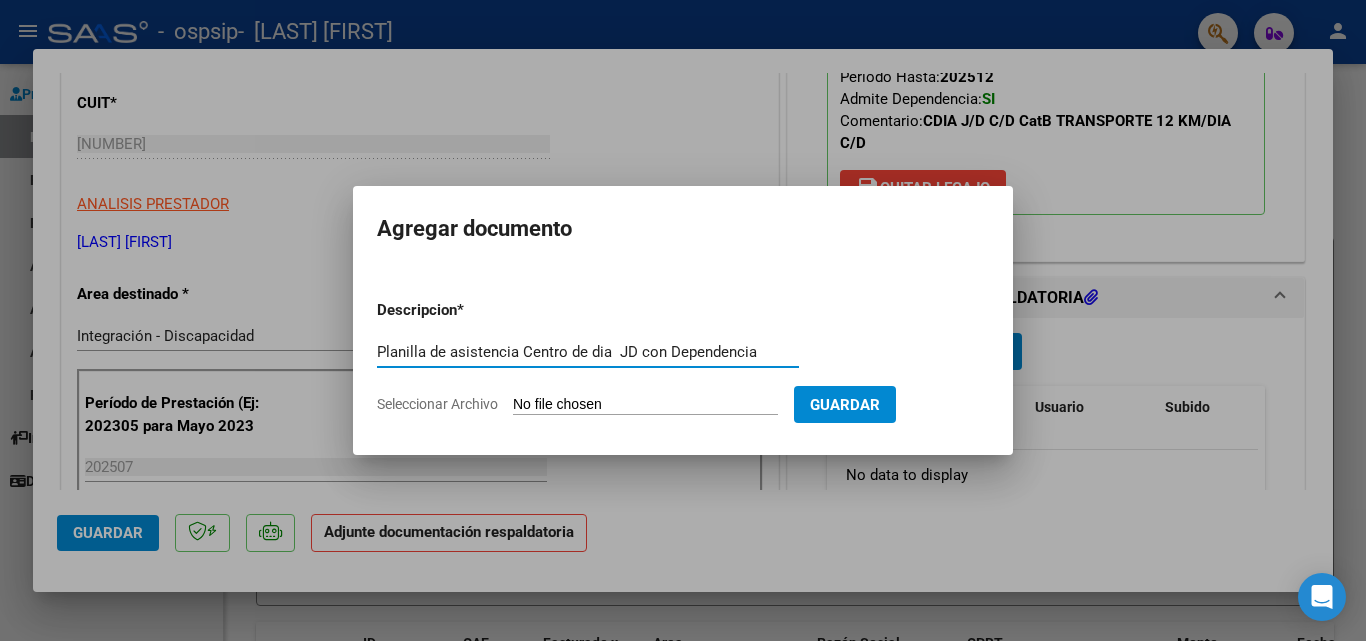 type on "Planilla de asistencia Centro de dia  JD con Dependencia" 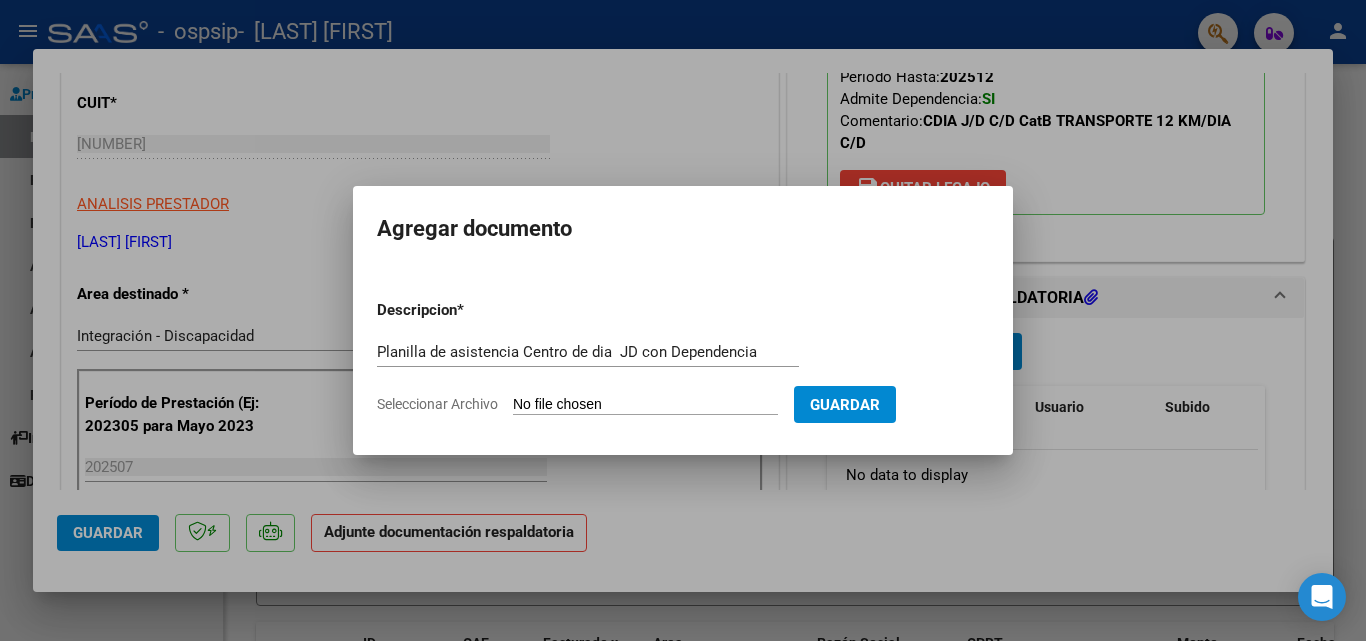 type on "C:\fakepath\[LAST] Planilla Asistencia Centro de dia Julio 2025.pdf" 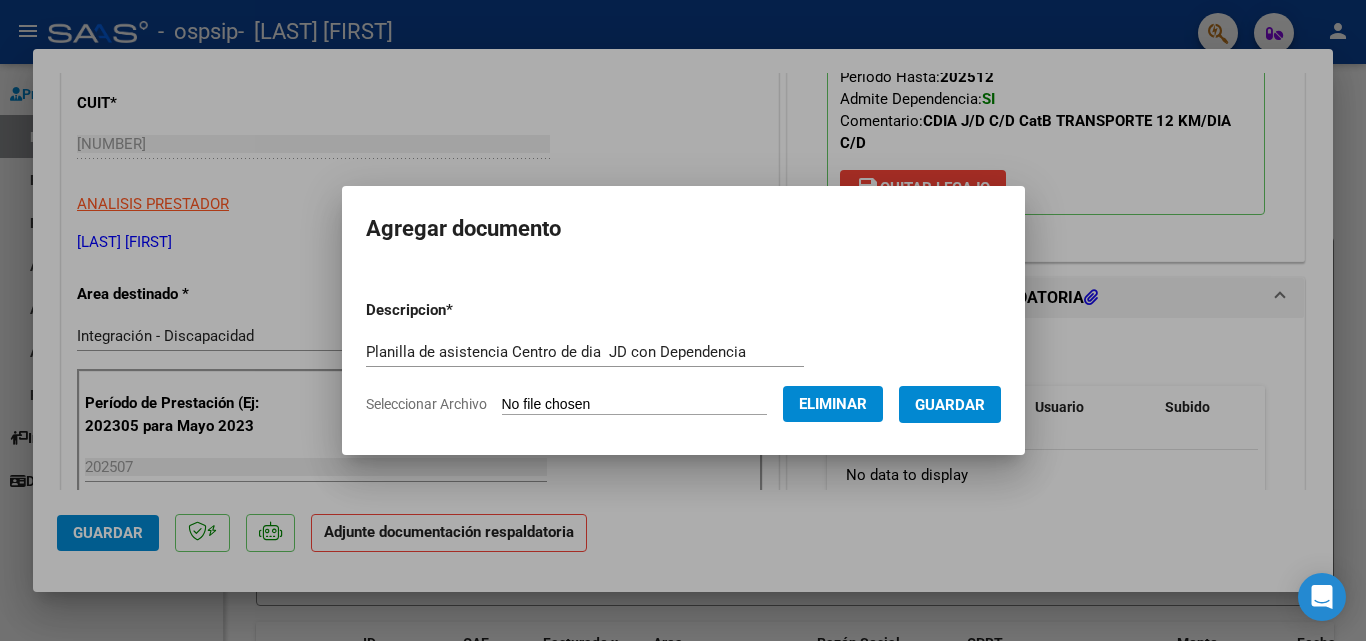 click on "Guardar" at bounding box center [950, 405] 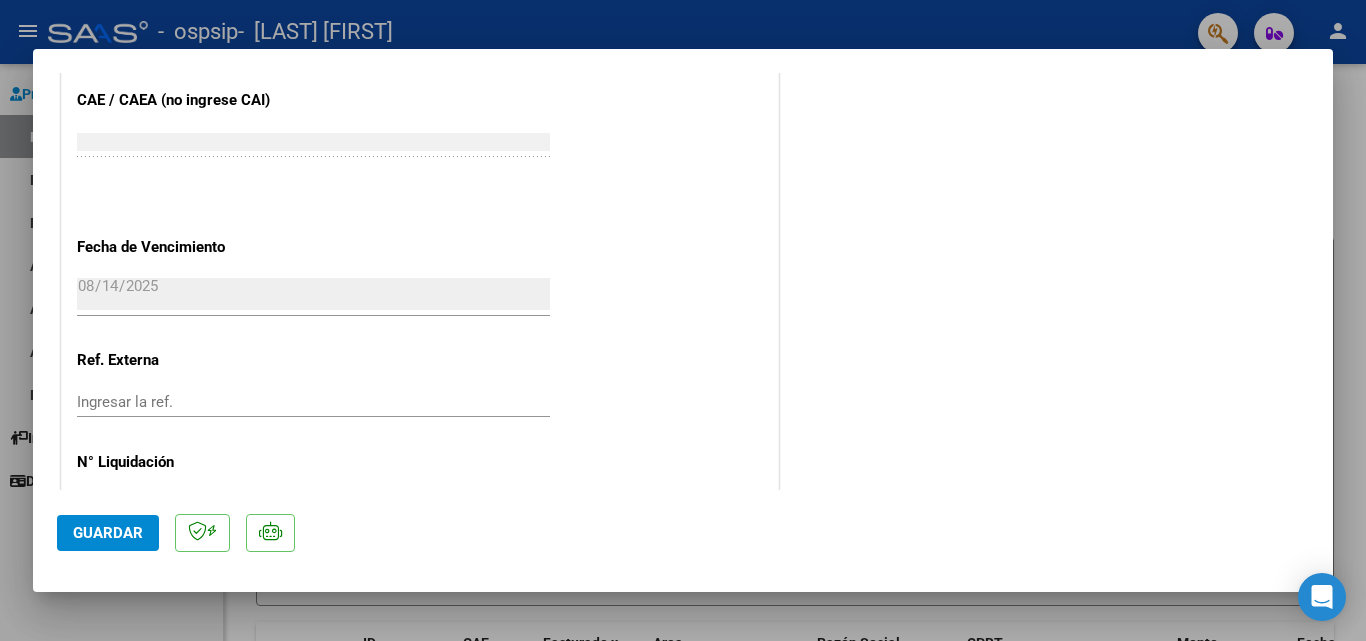 scroll, scrollTop: 1373, scrollLeft: 0, axis: vertical 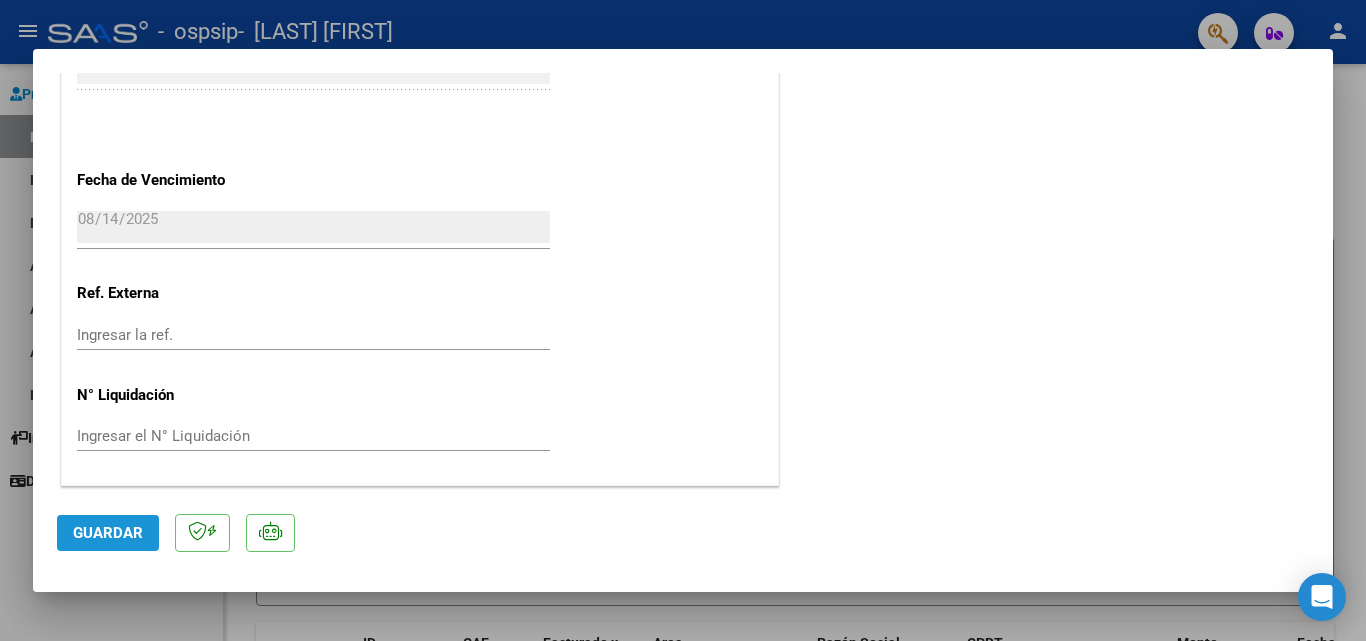 click on "Guardar" 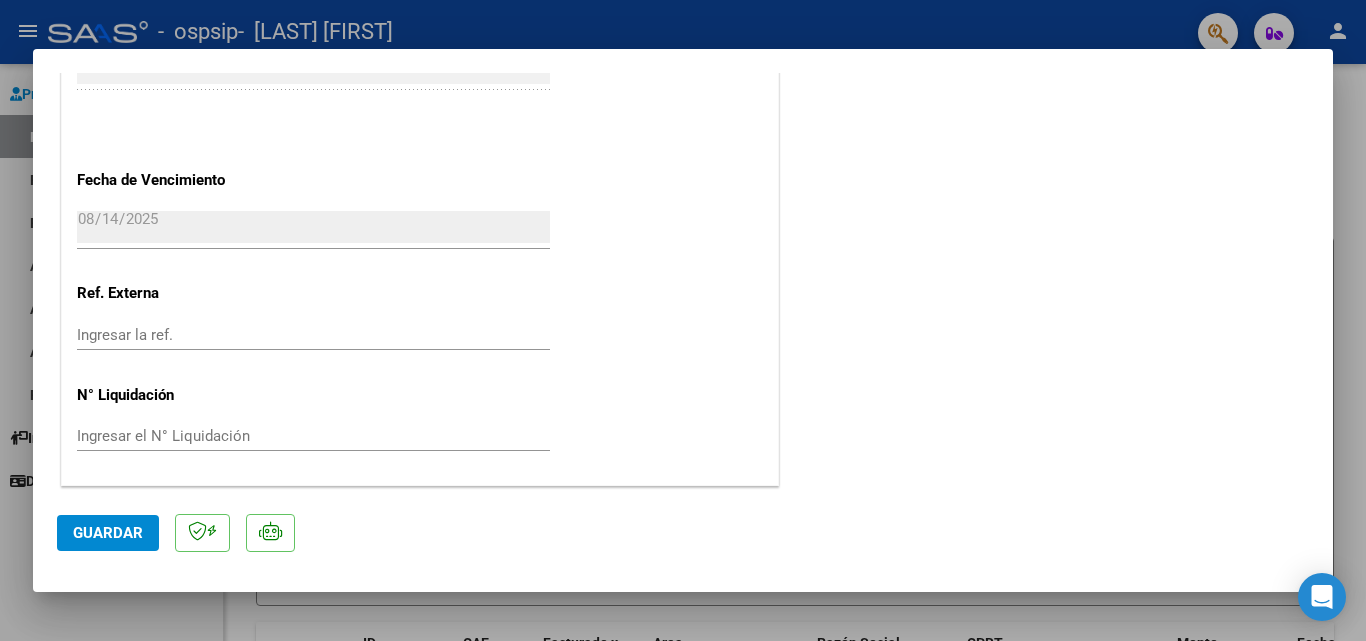 click on "COMENTARIOS Comentarios del Prestador / Gerenciador:  PREAPROBACIÓN PARA INTEGRACION  Legajo preaprobado para Período de Prestación:  202507 Ver Legajo Asociado  CUIL:  [NUMBER]  Nombre y Apellido:  [LAST] [FIRST]  Período Desde:  202501  Período Hasta:  202512  Admite Dependencia:   SI  Comentario:  CDIA J/D C/D CatB TRANSPORTE 12 KM/DIA C/D save  Quitar Legajo   DOCUMENTACIÓN RESPALDATORIA  Agregar Documento ID Documento Usuario Subido Acción 88034  Planilla De Asistencia Centro De Dia  Jd Con Dependencia   [EMAIL] - [FIRST]   06/08/2025   1 total   1" at bounding box center [1046, -394] 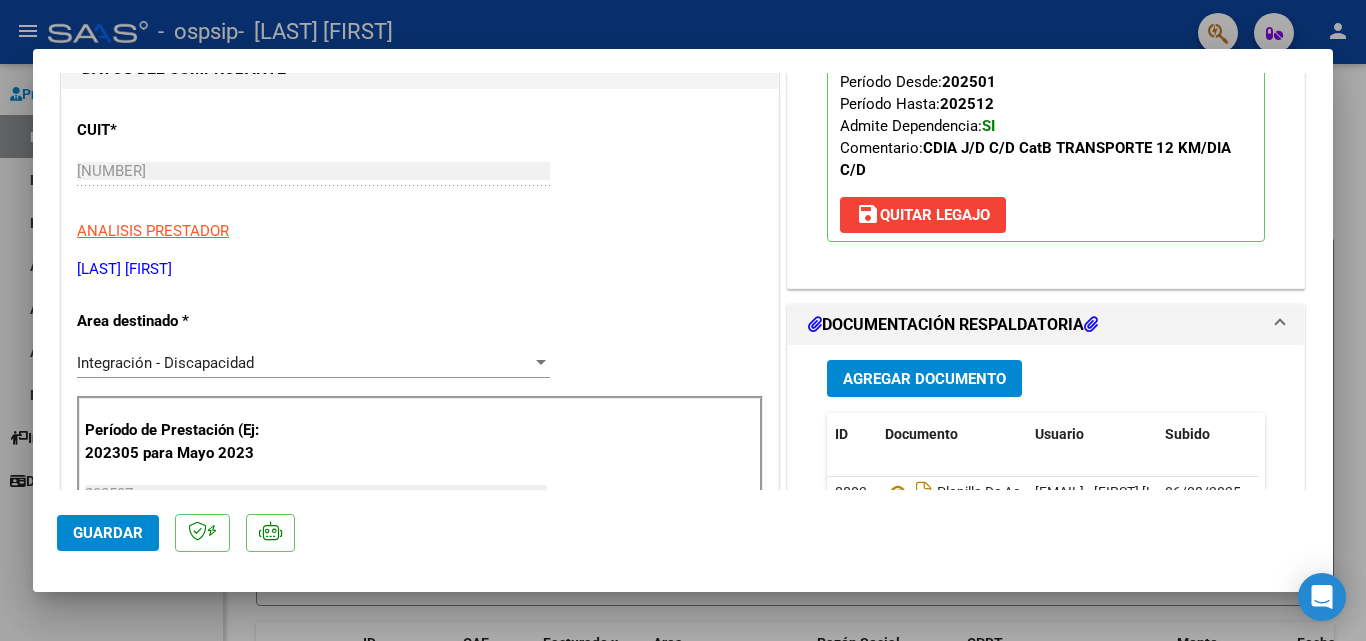 scroll, scrollTop: 0, scrollLeft: 0, axis: both 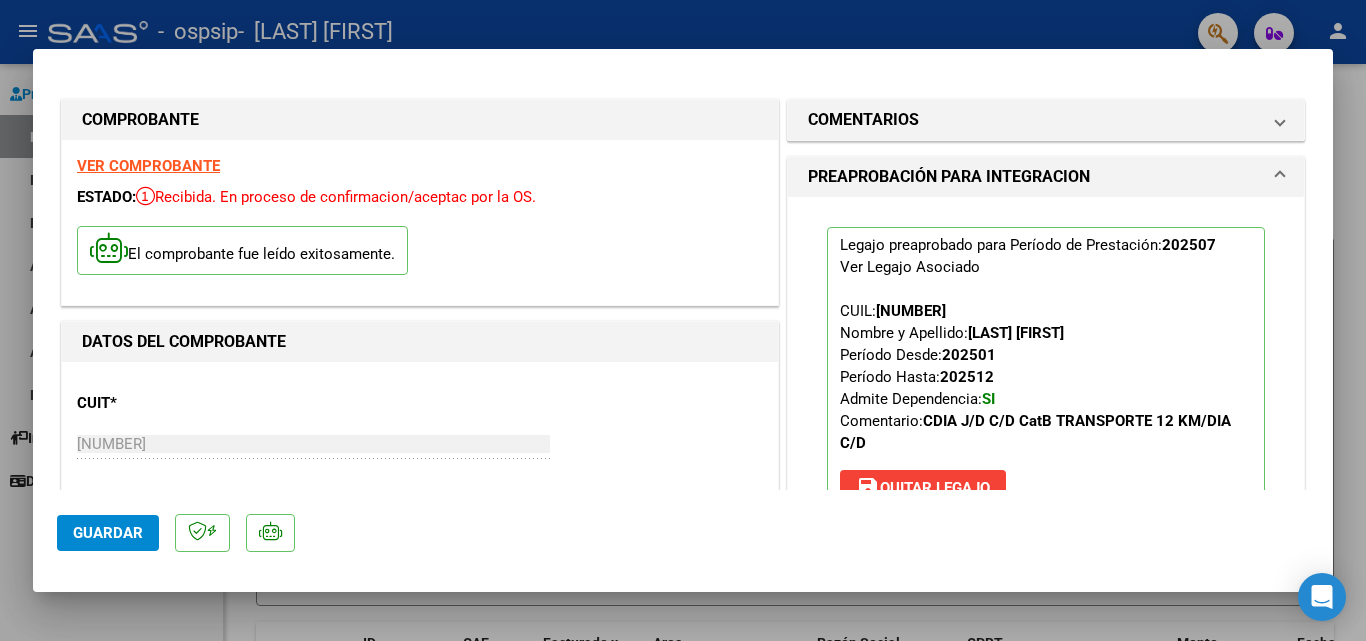 click at bounding box center [683, 320] 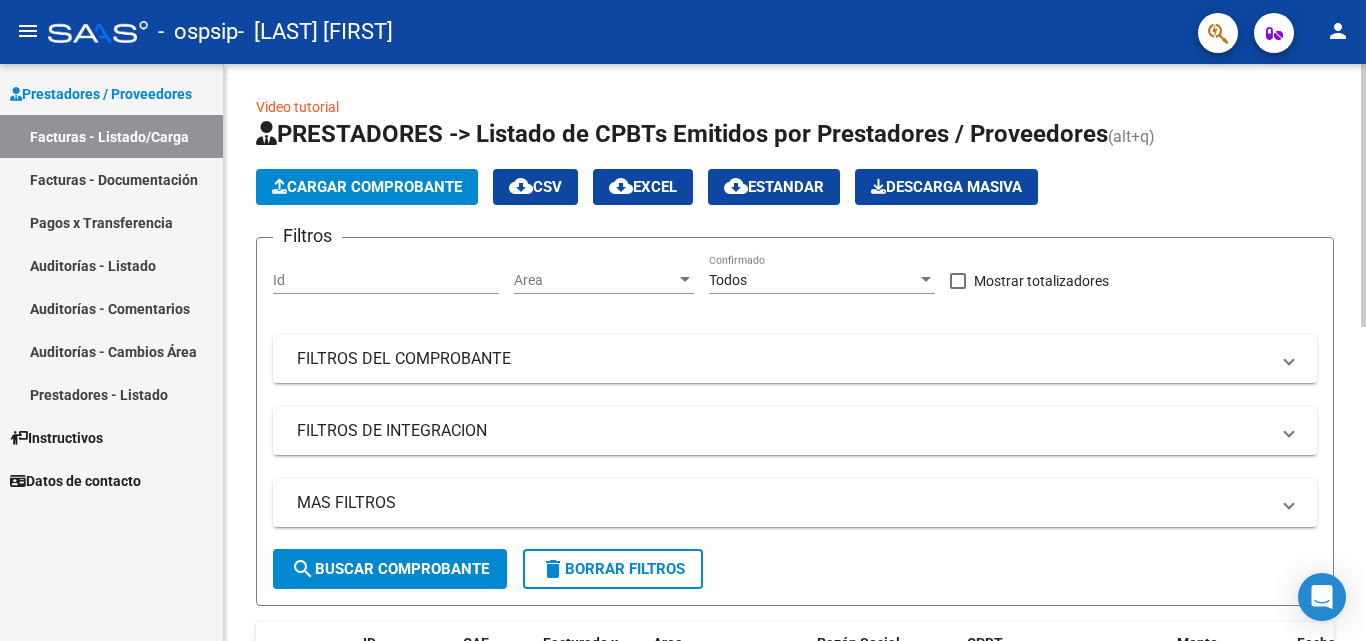 click on "Cargar Comprobante" 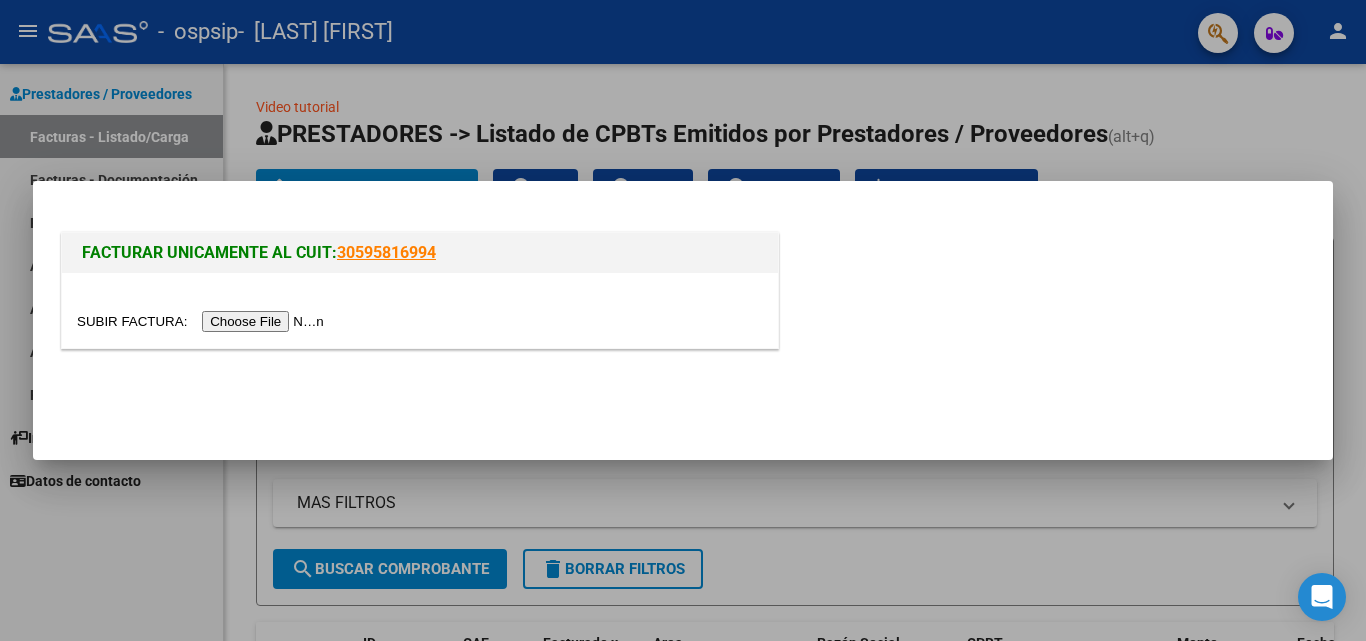 click at bounding box center (203, 321) 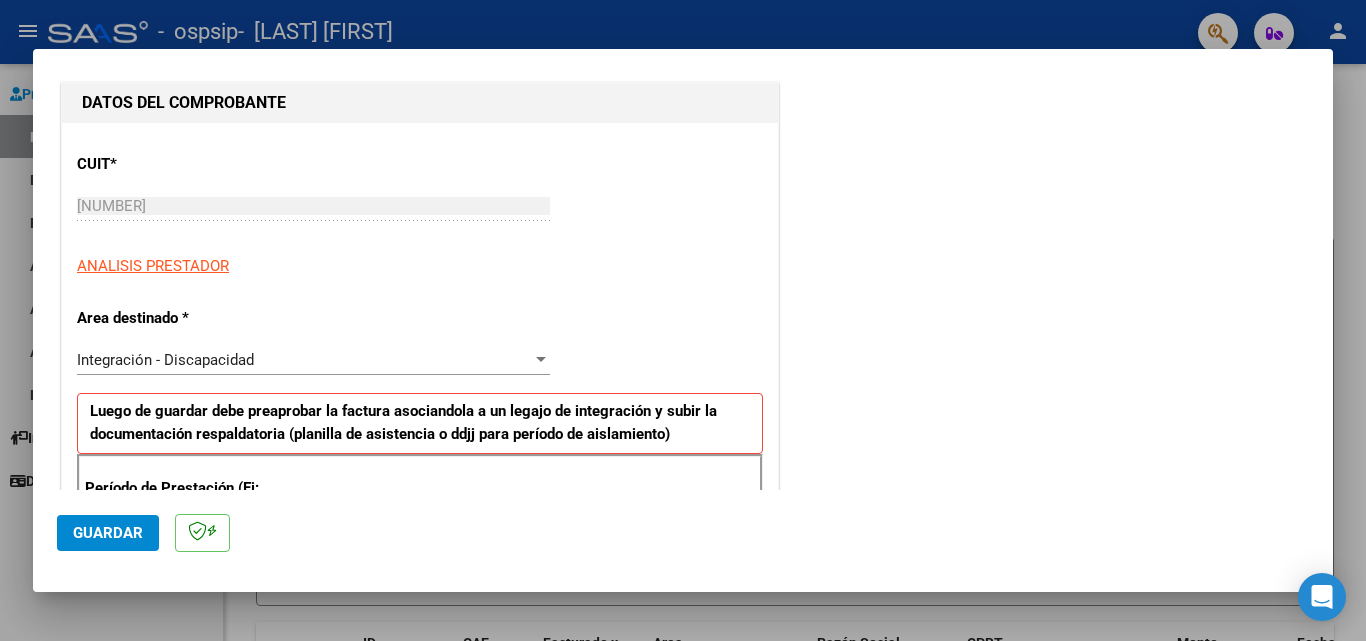 scroll, scrollTop: 300, scrollLeft: 0, axis: vertical 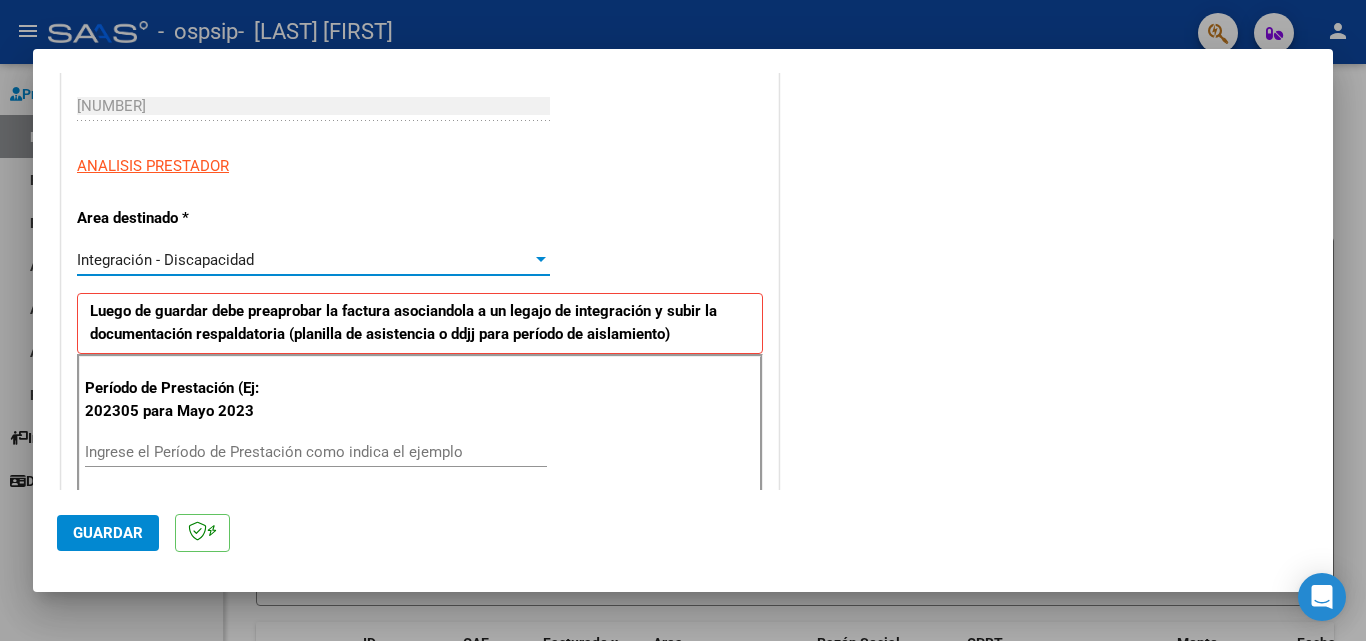click at bounding box center (541, 260) 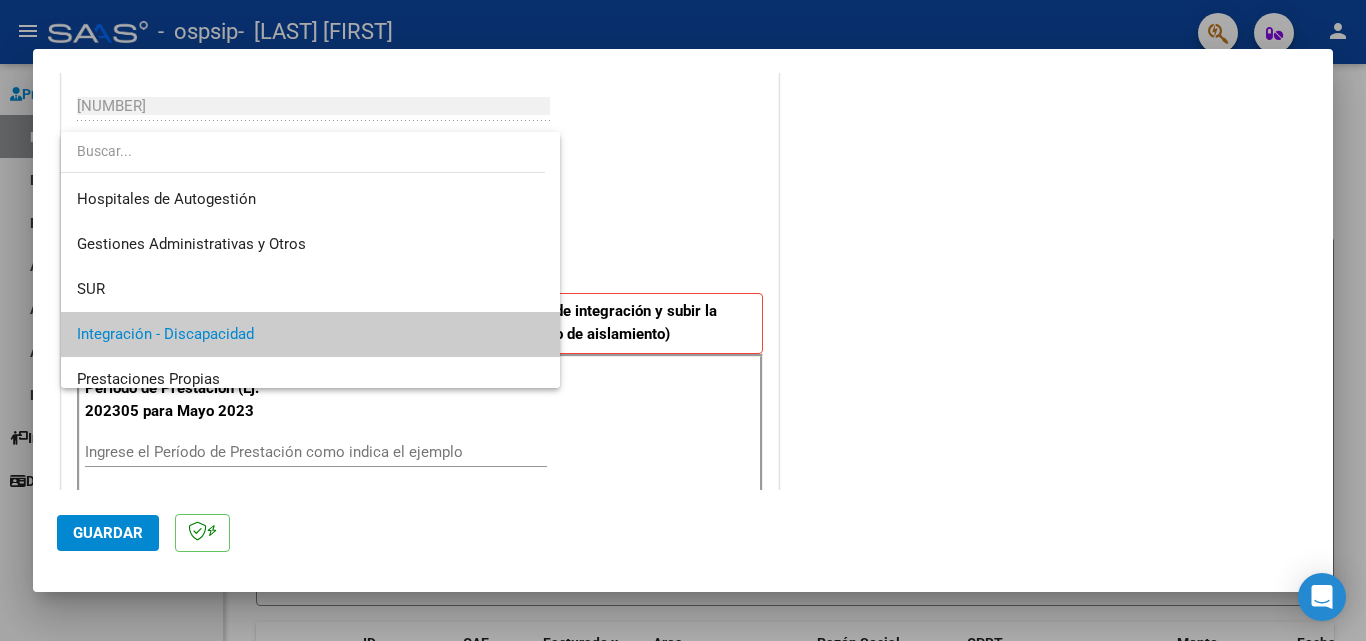 scroll, scrollTop: 75, scrollLeft: 0, axis: vertical 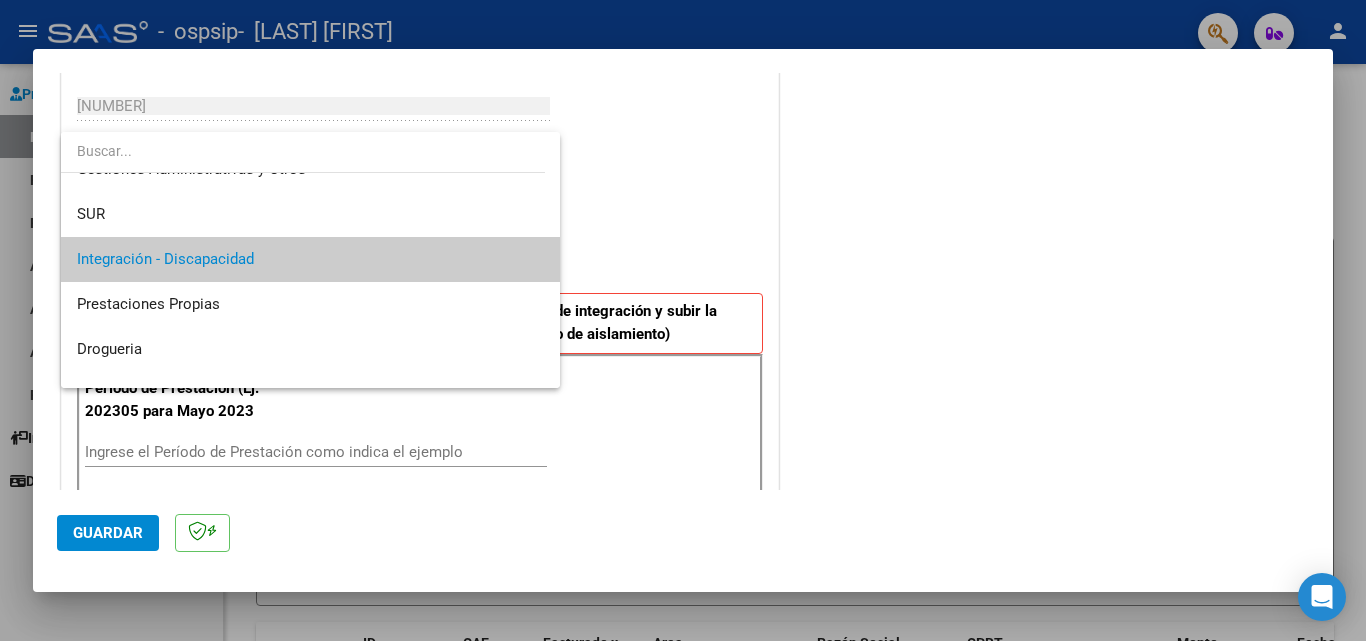 click on "Integración - Discapacidad" at bounding box center (310, 259) 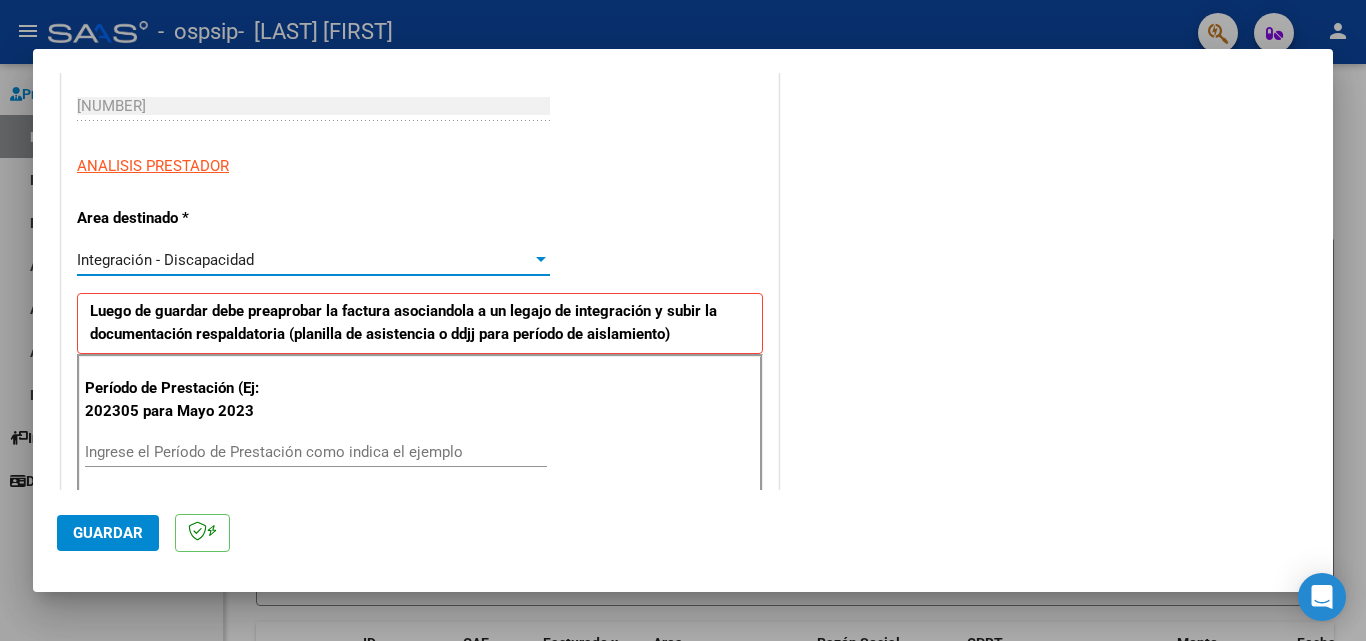 scroll, scrollTop: 500, scrollLeft: 0, axis: vertical 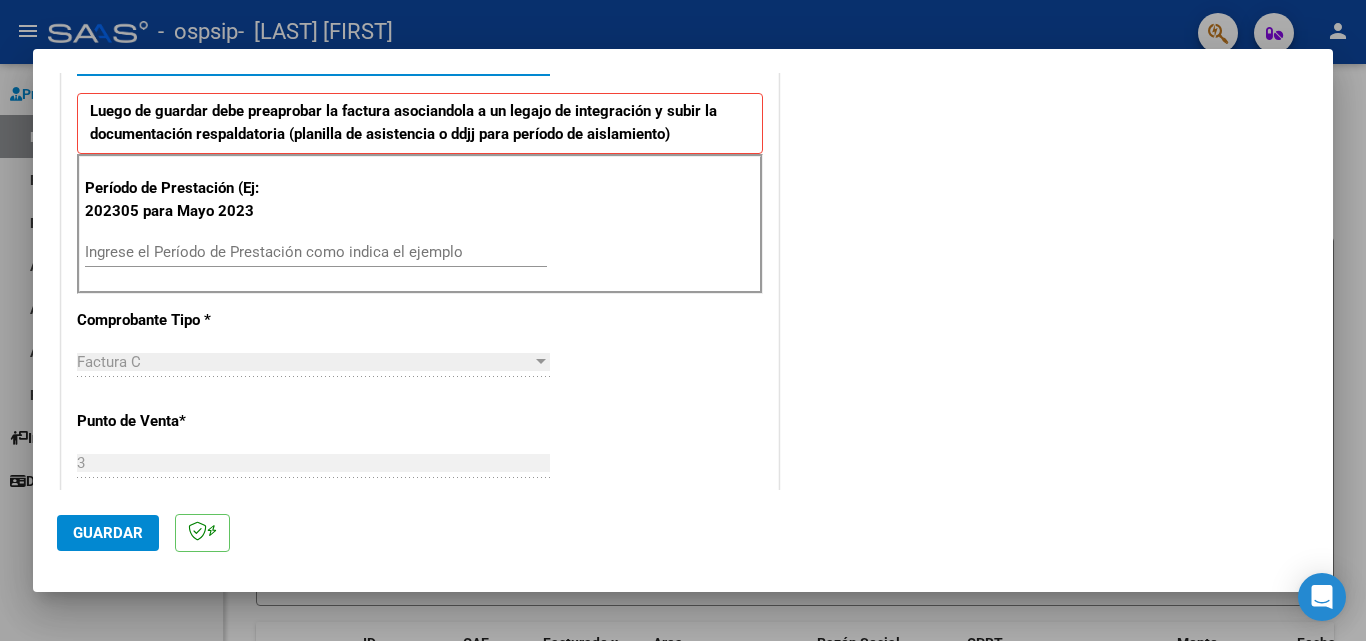 click on "Ingrese el Período de Prestación como indica el ejemplo" at bounding box center (316, 252) 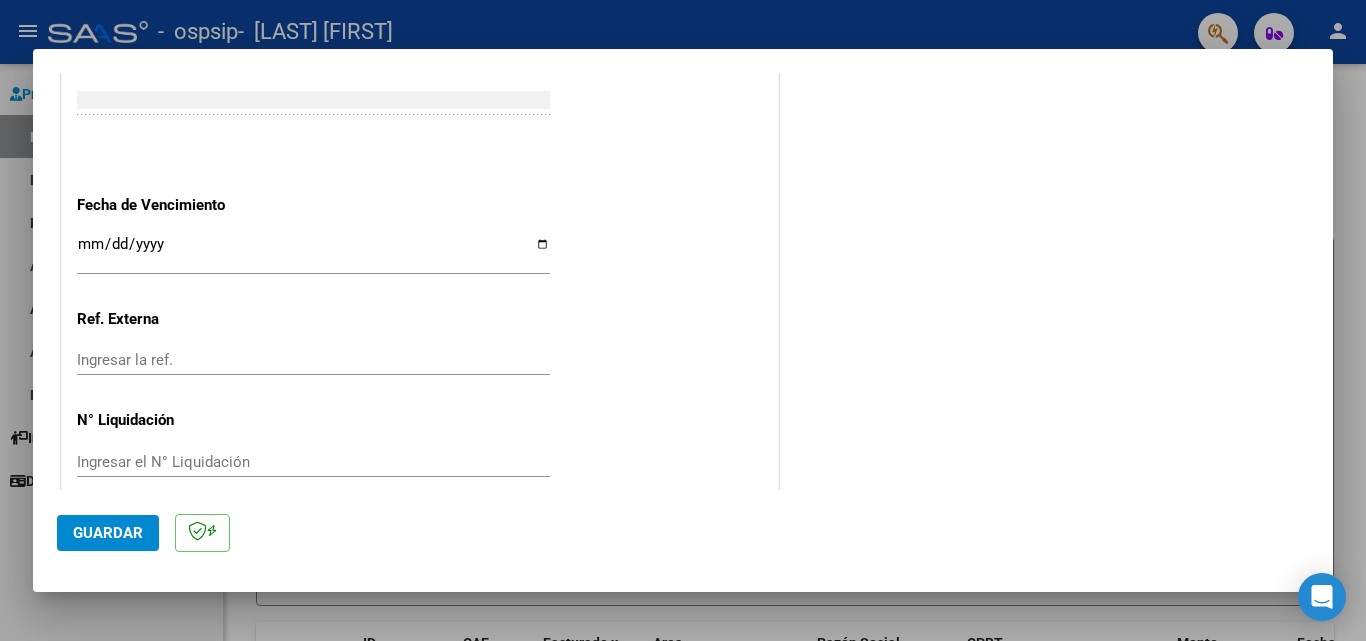 scroll, scrollTop: 1305, scrollLeft: 0, axis: vertical 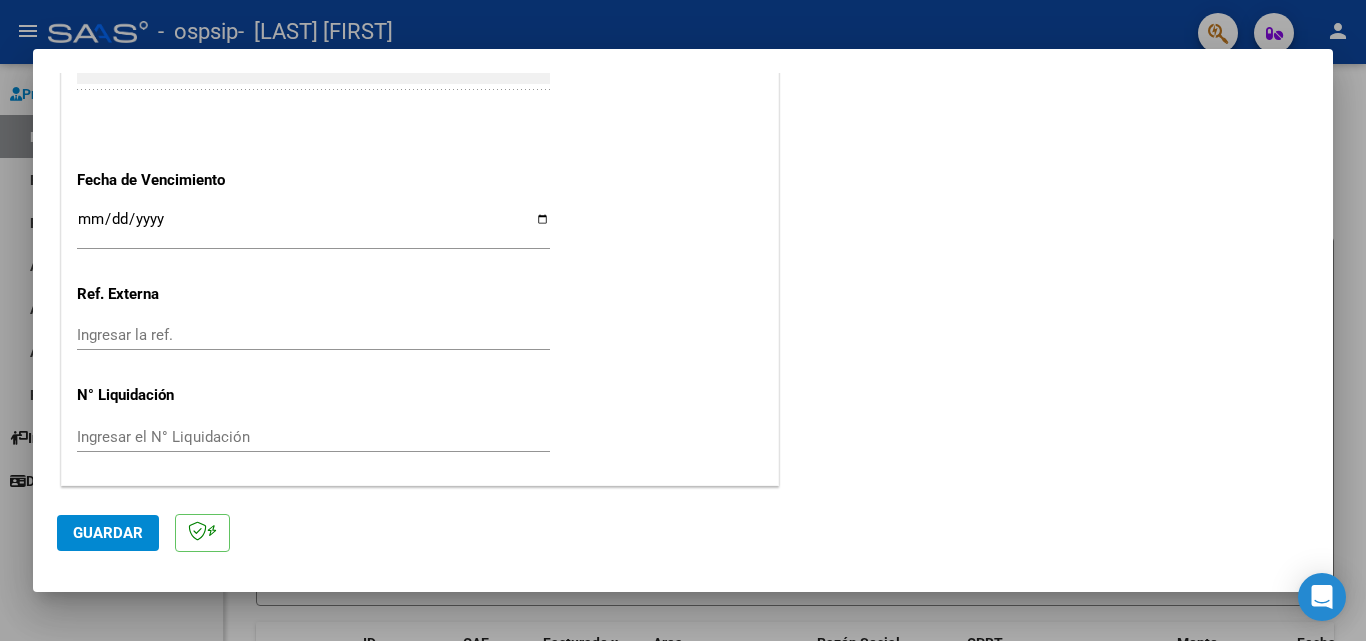 type on "202507" 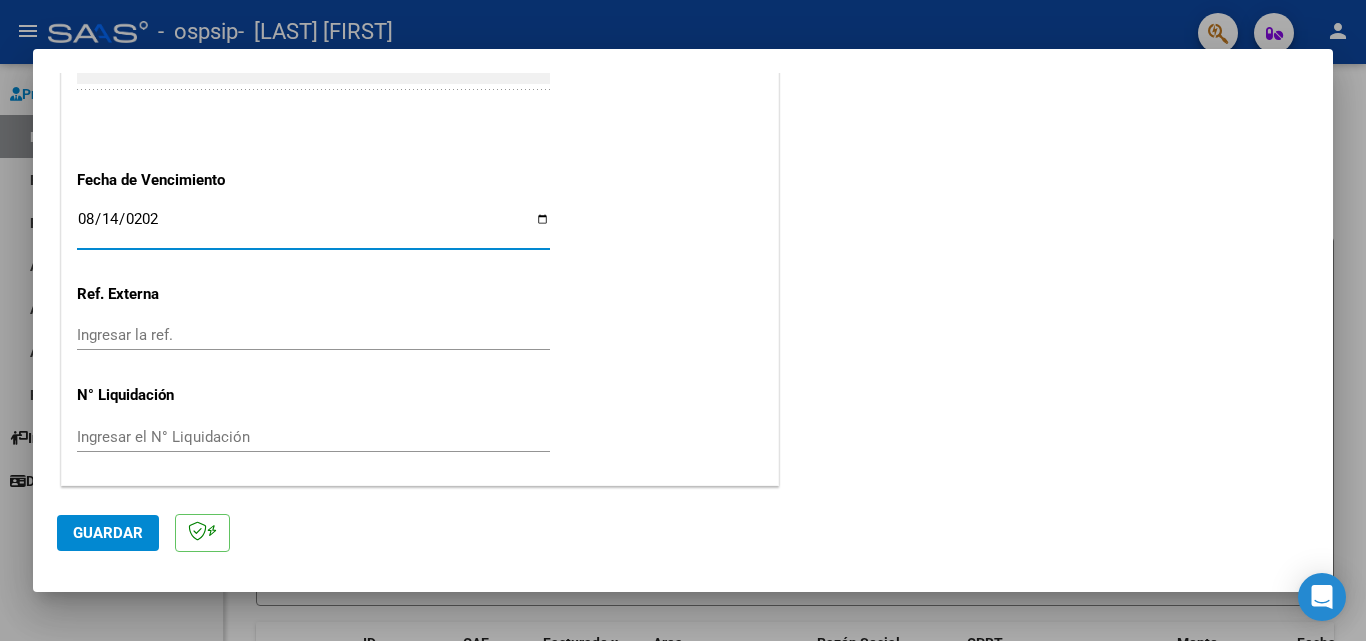 type on "2025-08-14" 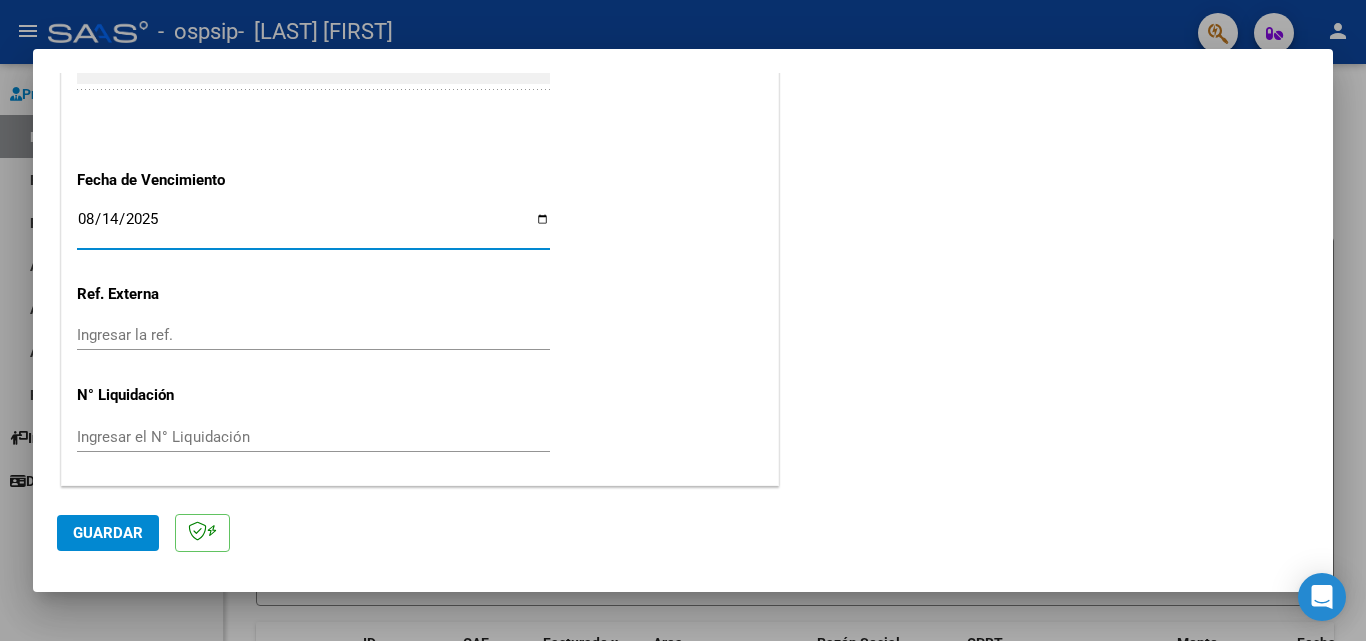 click on "Guardar" 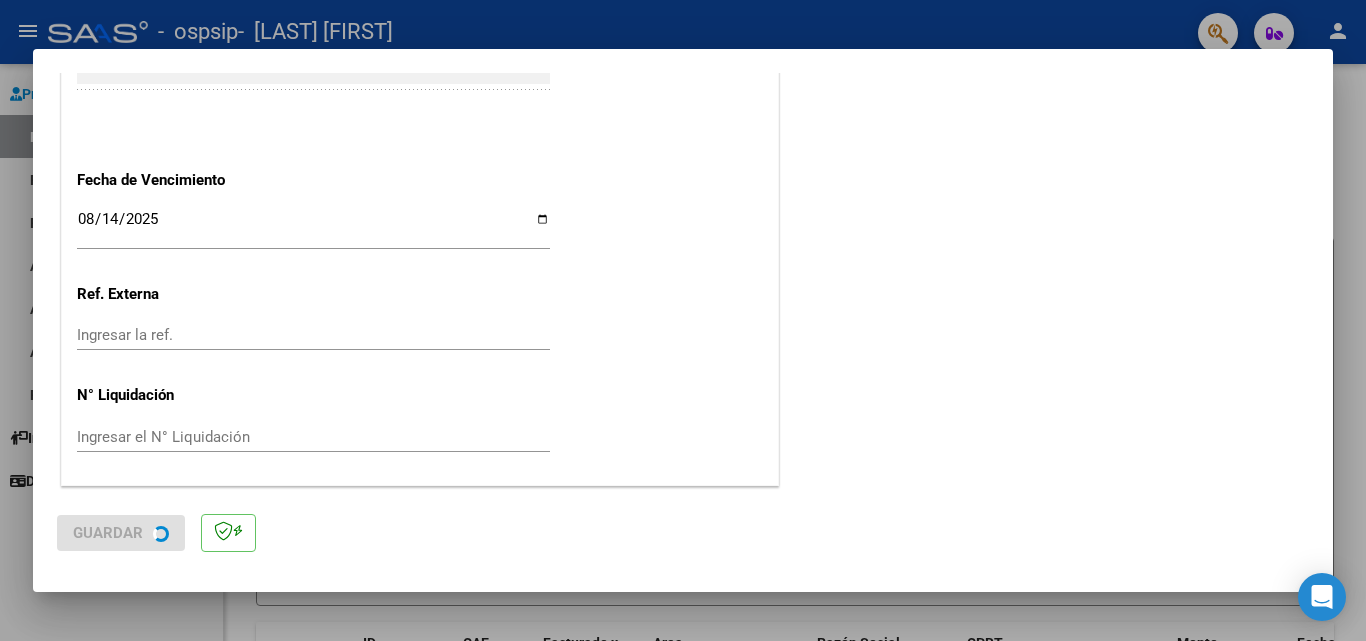 scroll, scrollTop: 0, scrollLeft: 0, axis: both 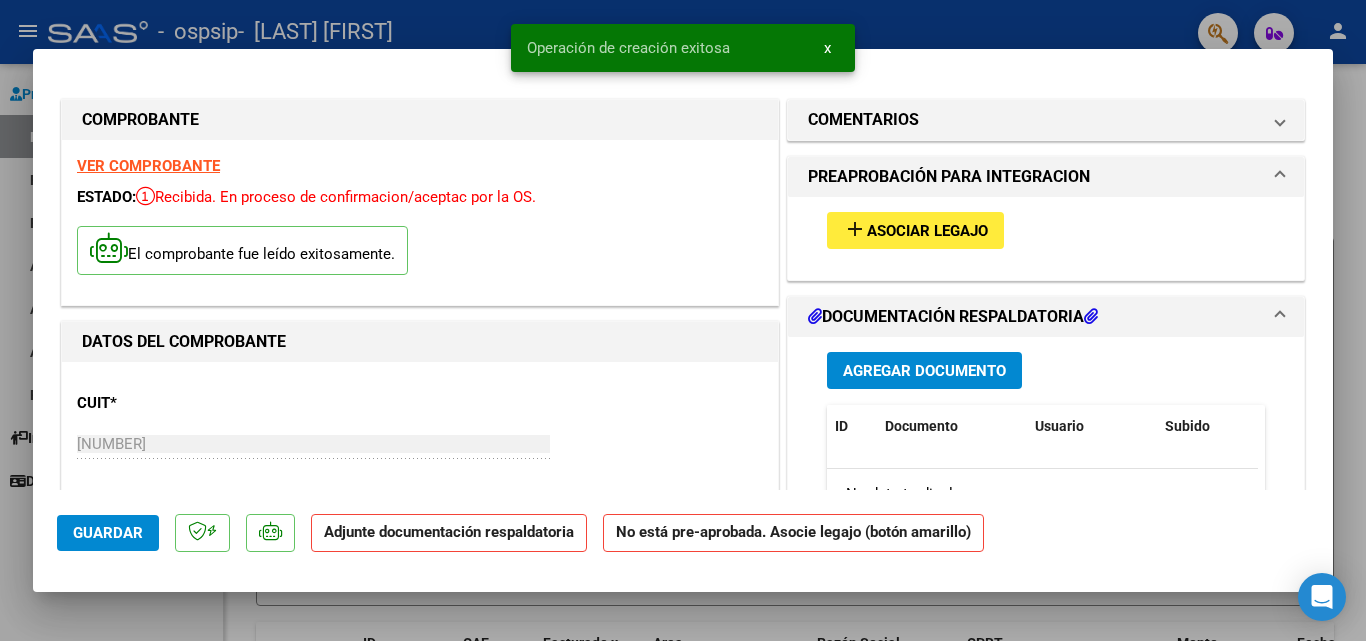 click on "Asociar Legajo" at bounding box center [927, 231] 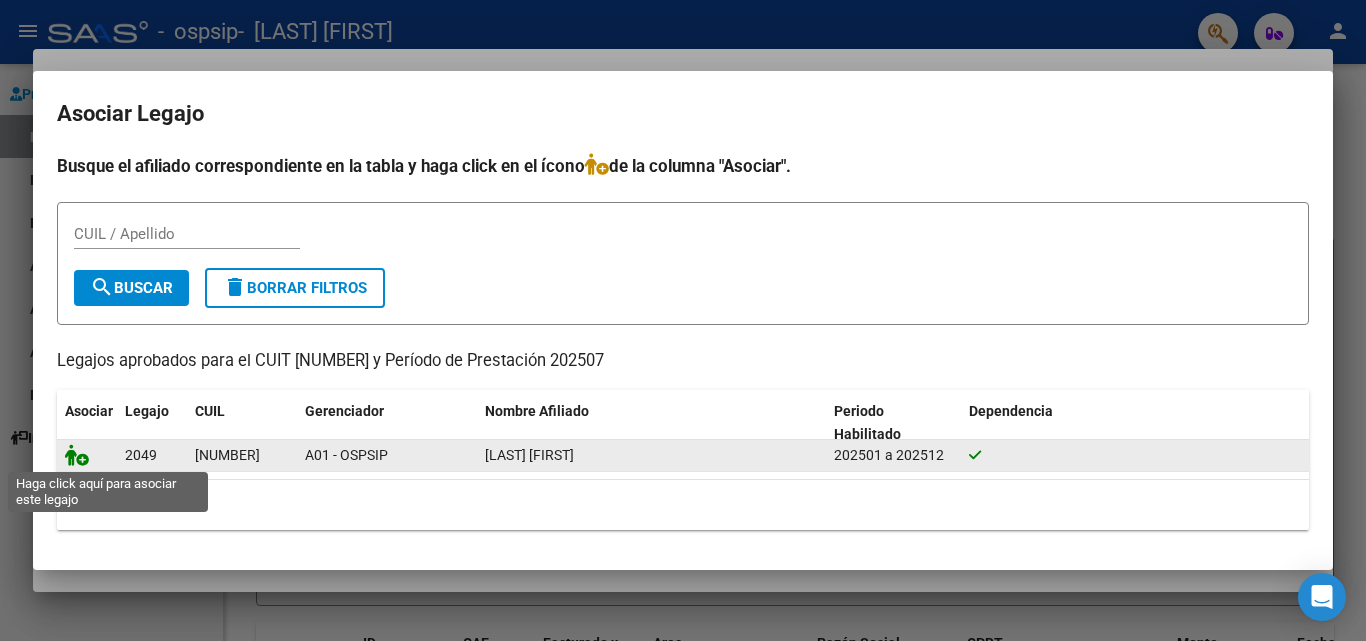 click 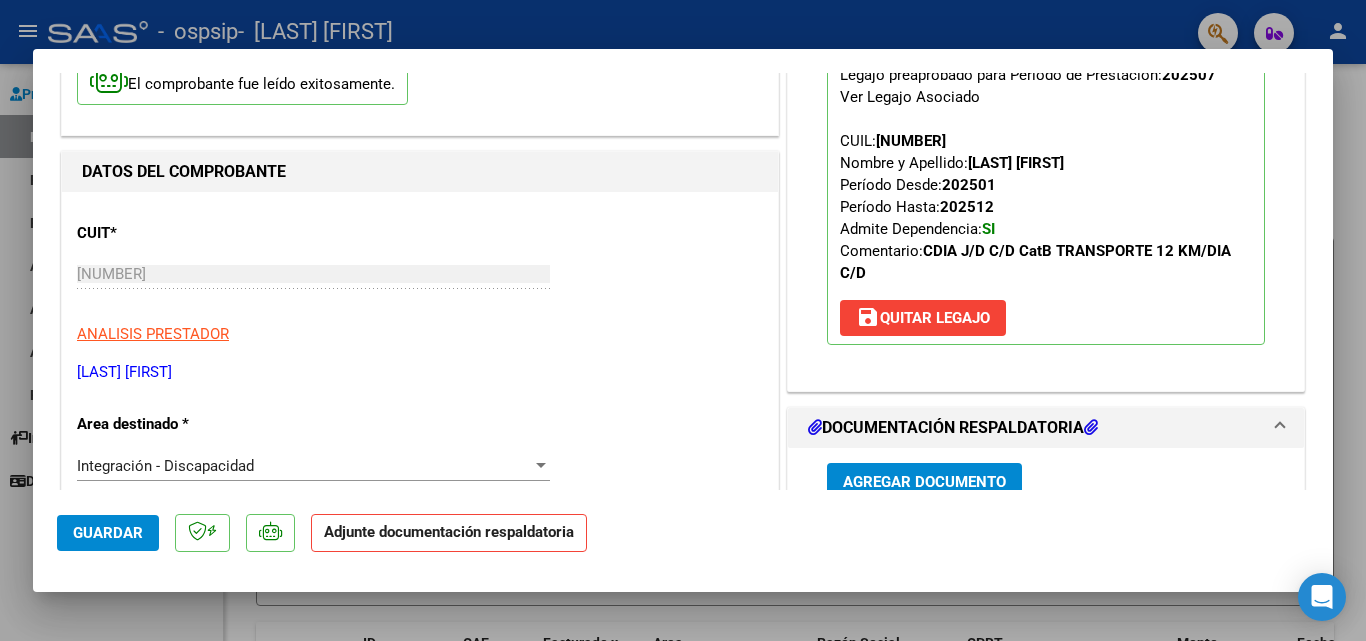 scroll, scrollTop: 300, scrollLeft: 0, axis: vertical 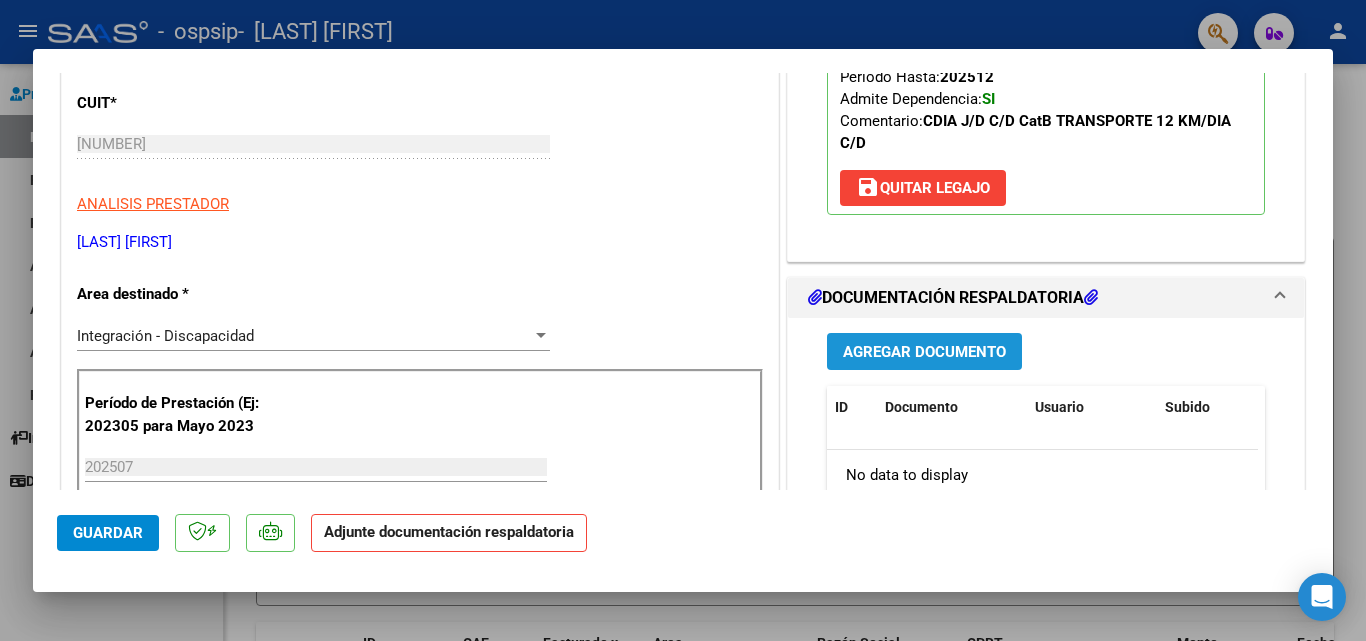 click on "Agregar Documento" at bounding box center (924, 352) 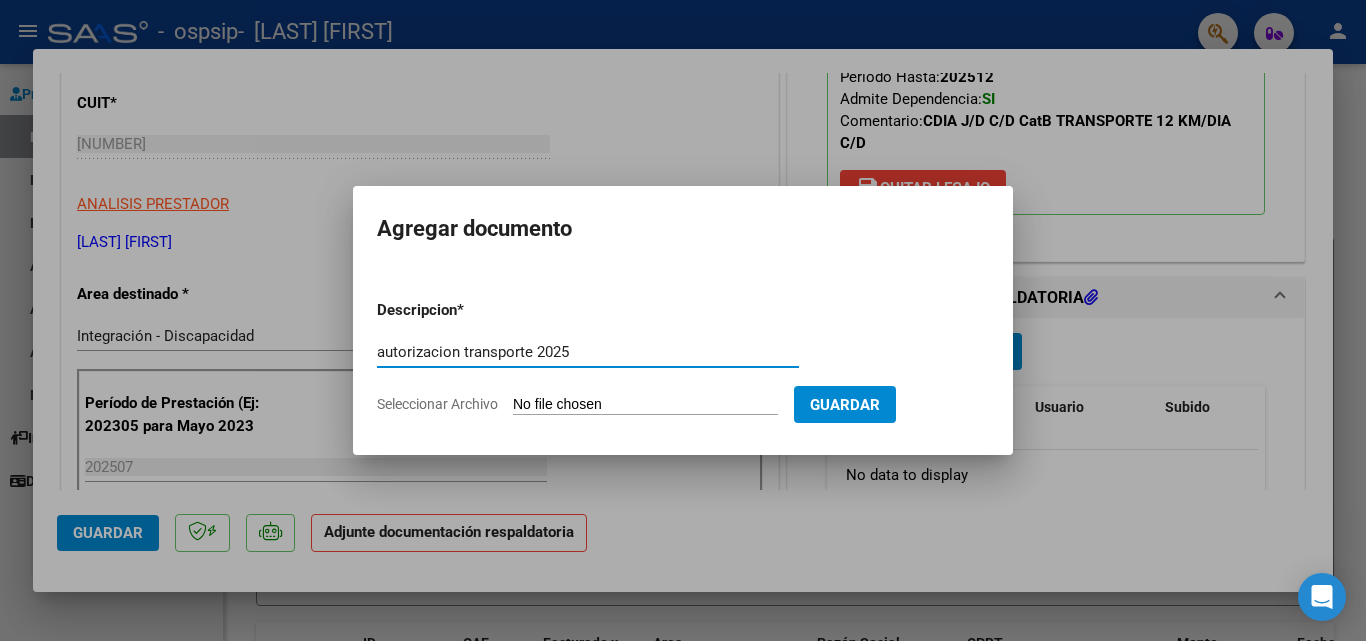 click on "autorizacion transporte 2025" at bounding box center (588, 352) 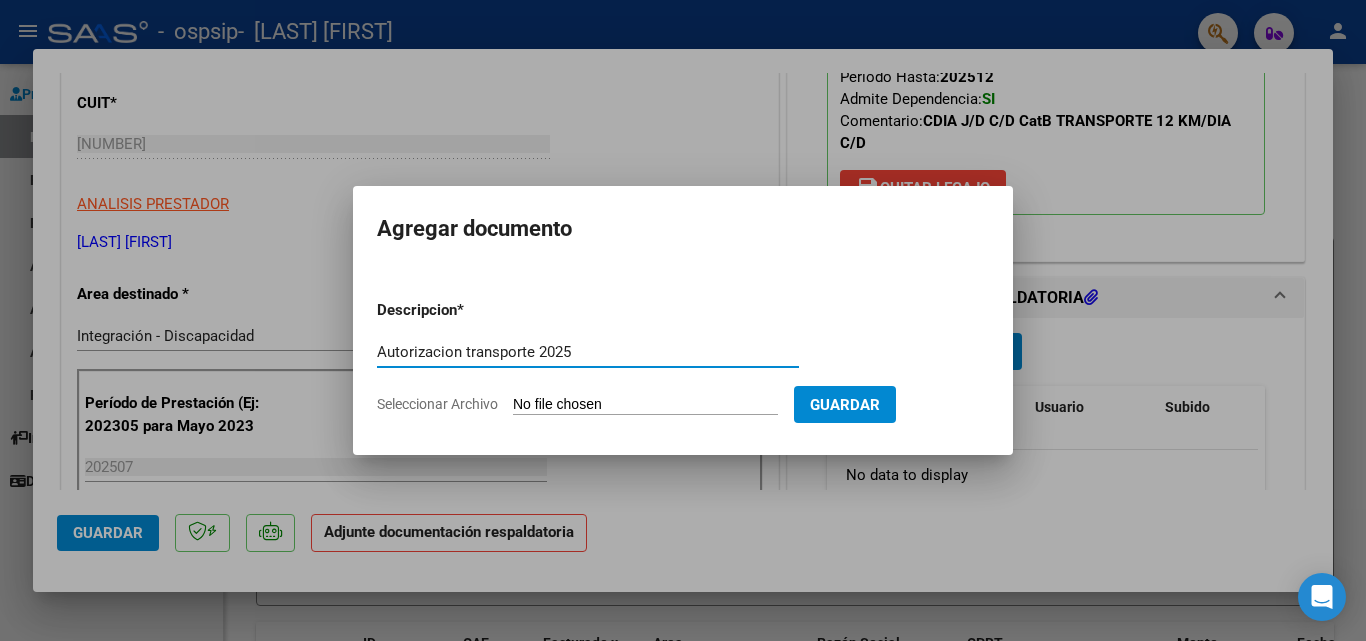 type on "Autorizacion transporte 2025" 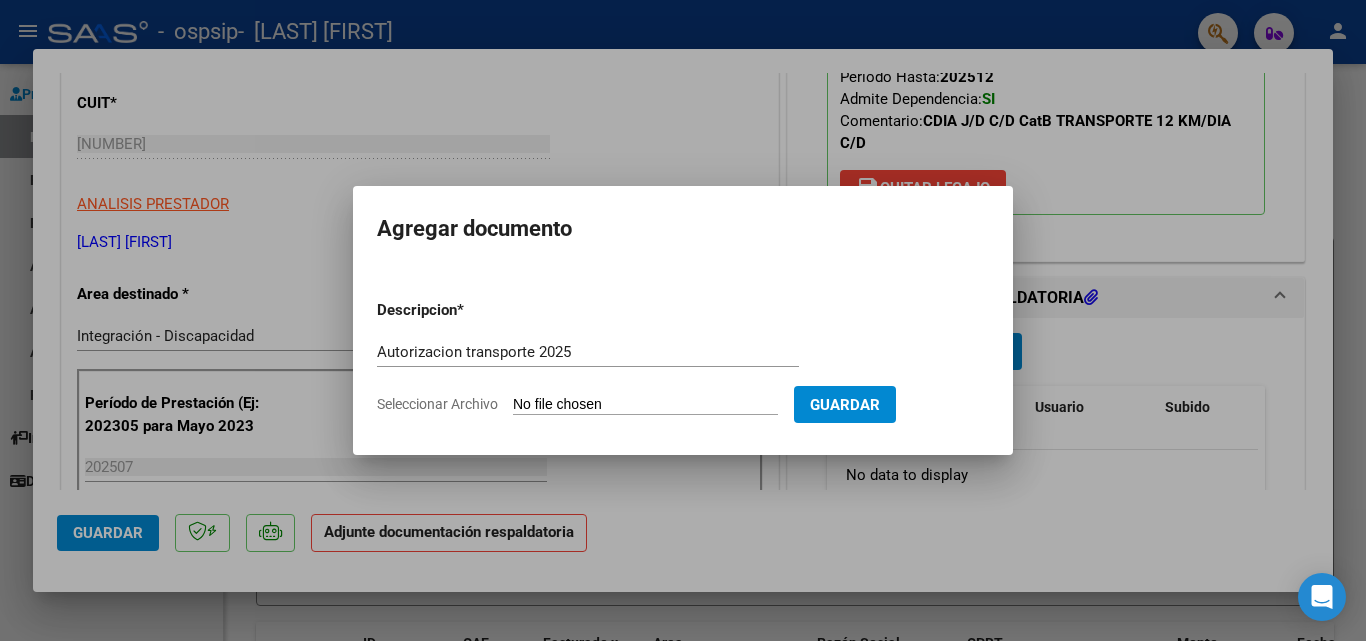 type on "C:\fakepath\[LAST] TRANSPORTE AUTORIZACION 2025 SEGUN RESOLUCION 360 22_firmado.pdf" 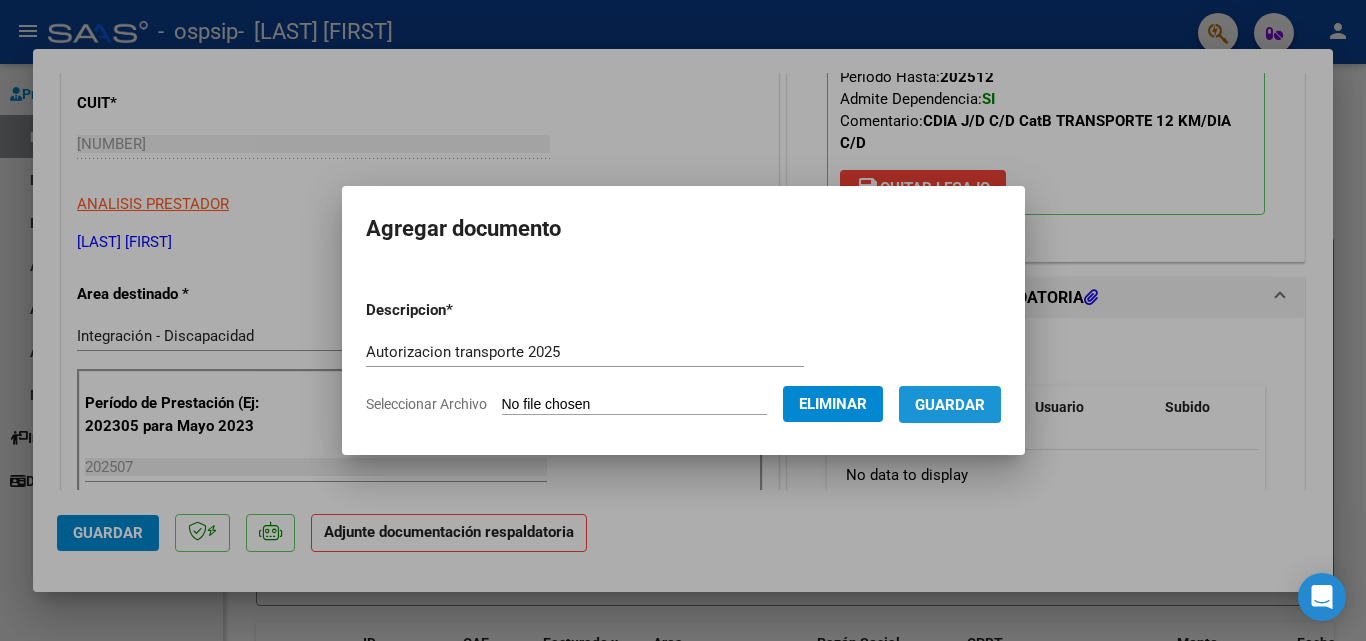 click on "Guardar" at bounding box center [950, 405] 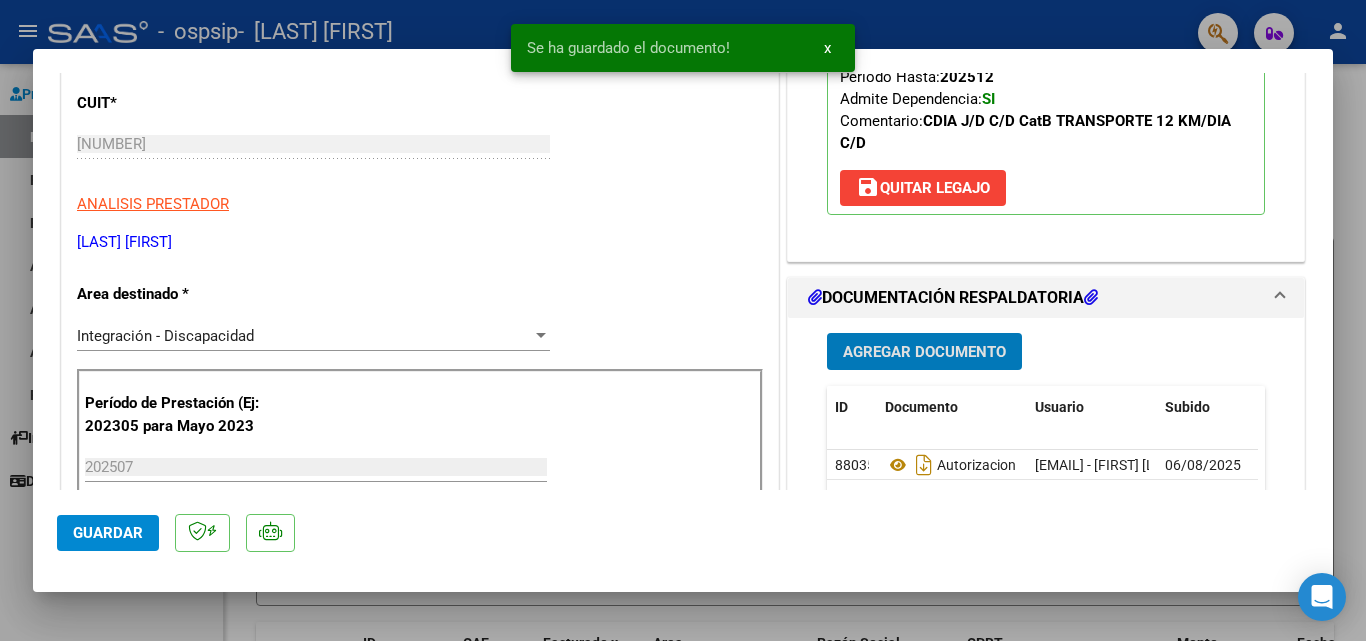 click on "Agregar Documento" at bounding box center (924, 352) 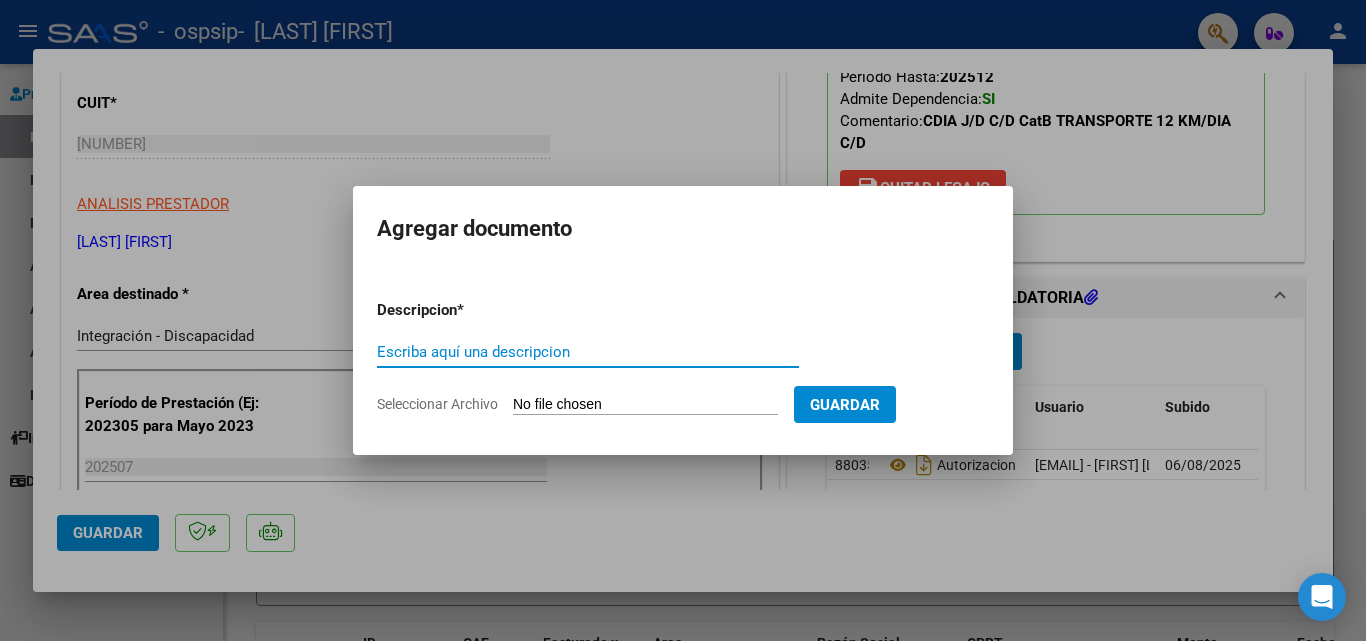 click on "Escriba aquí una descripcion" at bounding box center [588, 352] 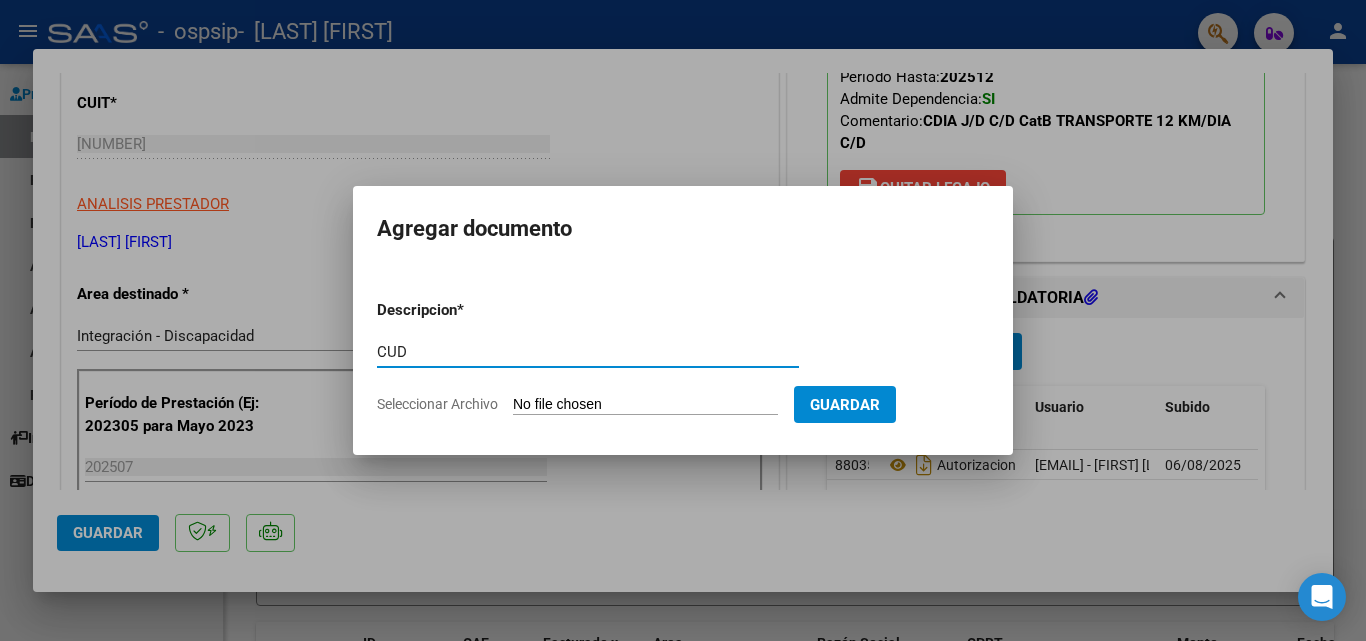 type on "CUD" 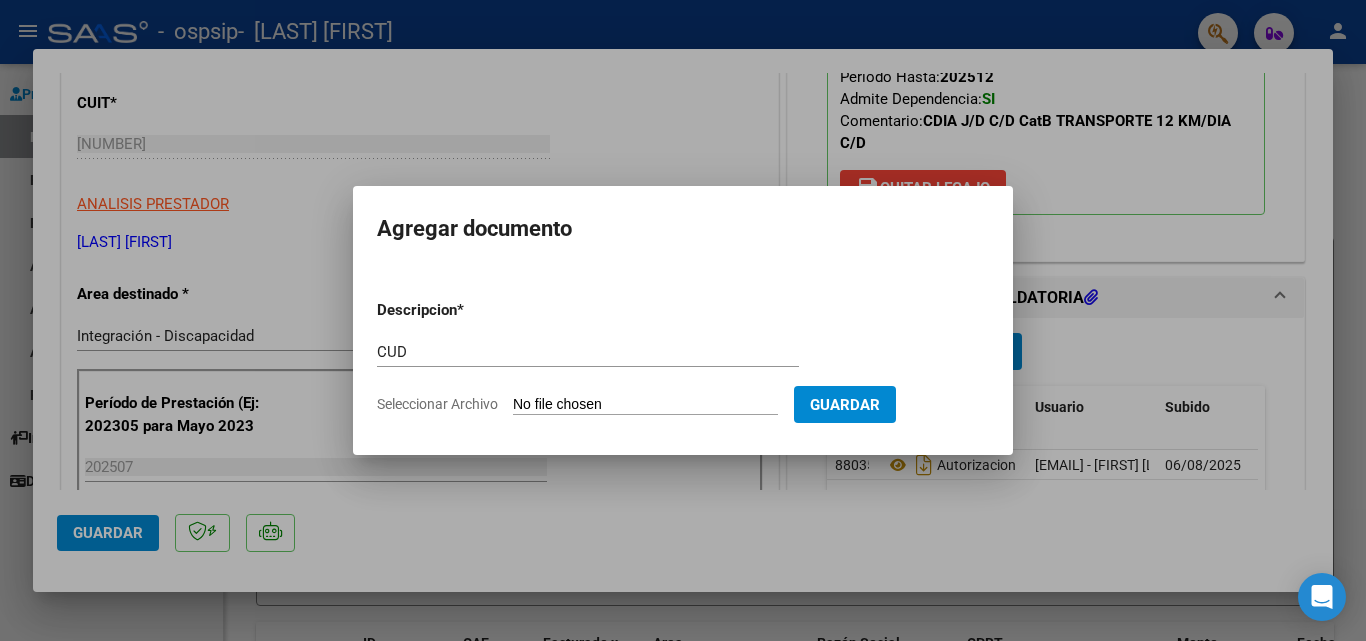 type on "C:\fakepath\[LAST] CUD  02 2030.pdf" 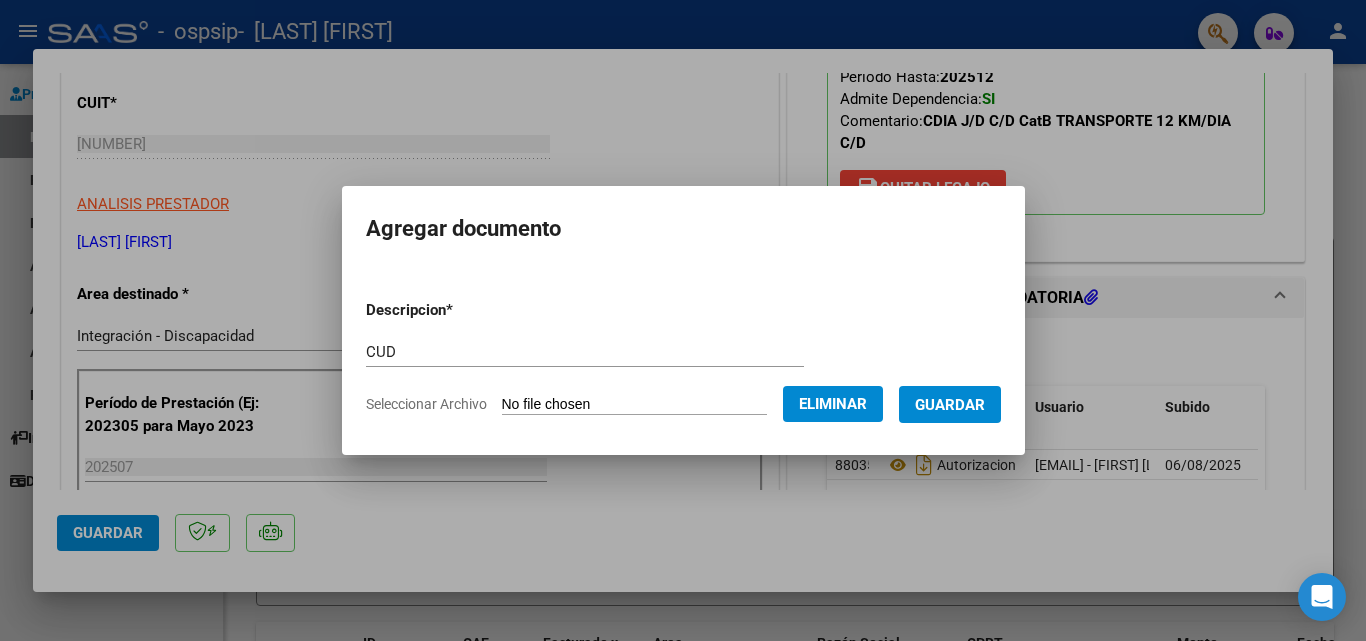click on "Guardar" at bounding box center (950, 405) 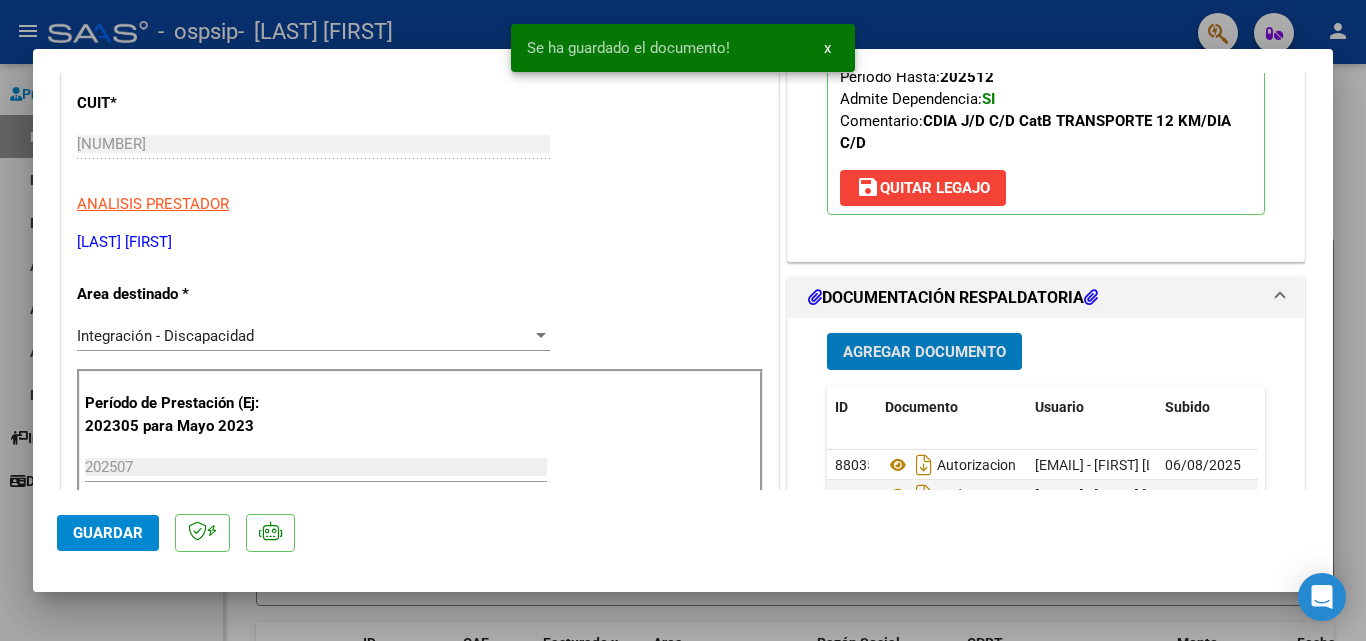 click on "Agregar Documento" at bounding box center [924, 352] 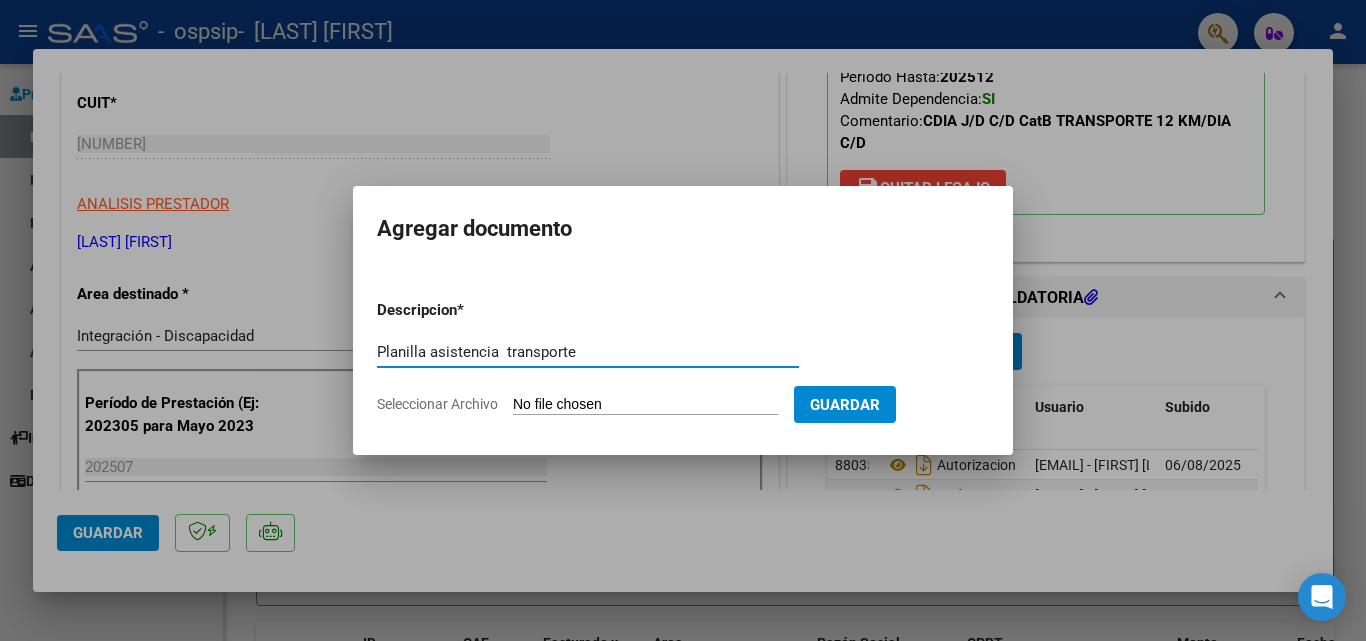 type on "Planilla asistencia  transporte" 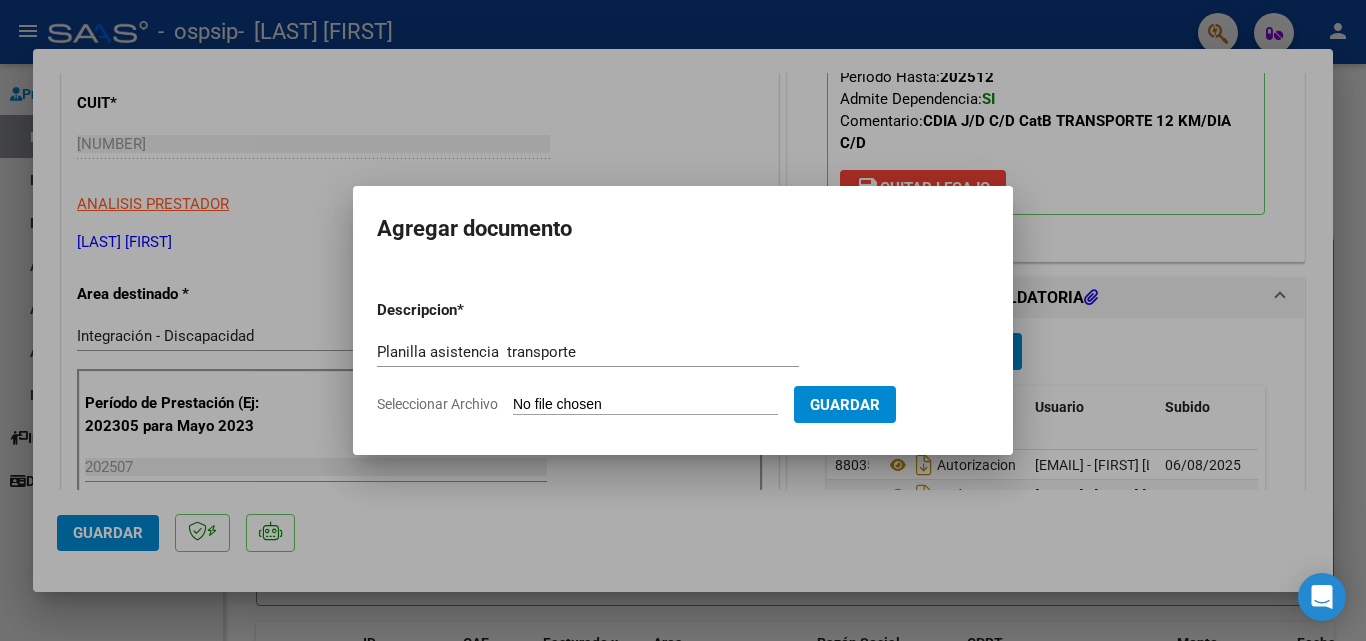 type on "C:\fakepath\[LAST] Planilla Asistencia Transporte  Julio 2025.pdf" 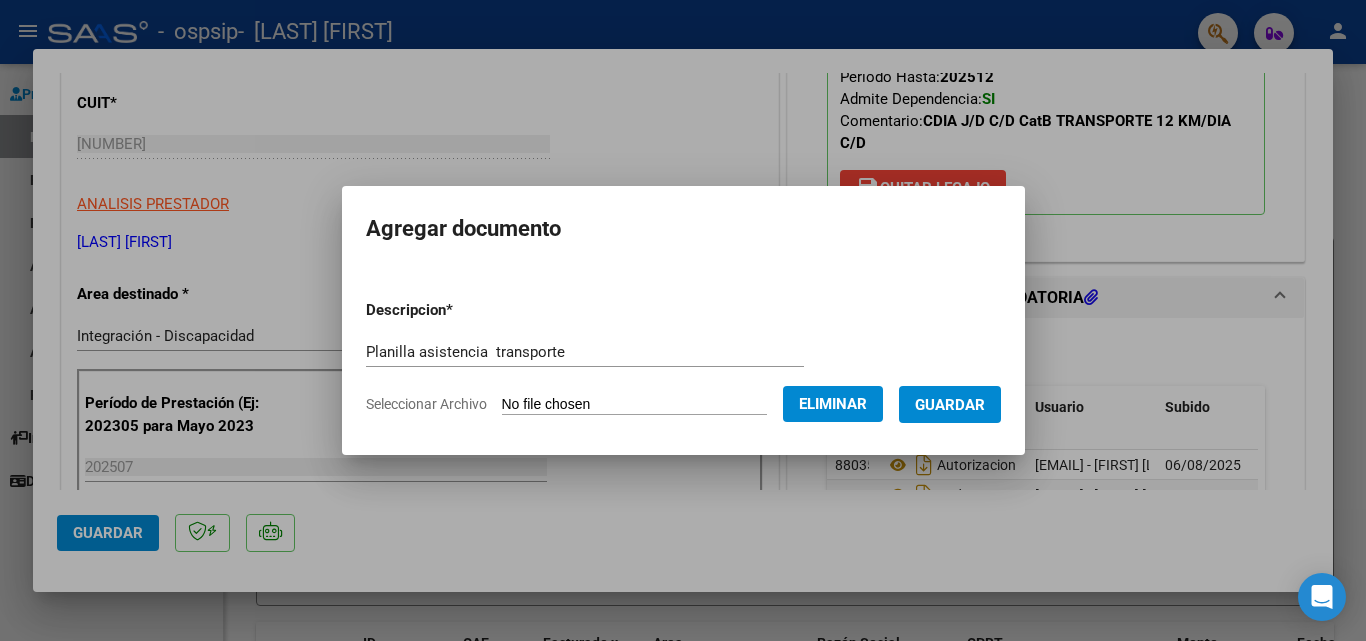 click on "Guardar" at bounding box center [950, 405] 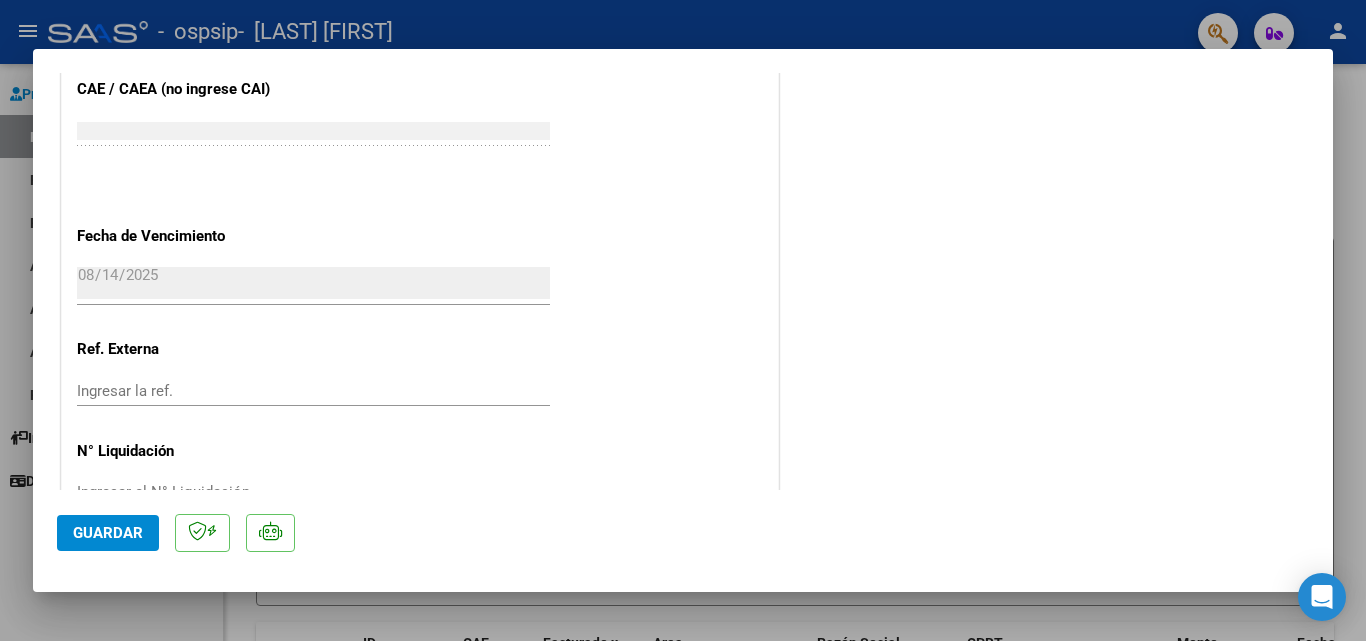 scroll, scrollTop: 1373, scrollLeft: 0, axis: vertical 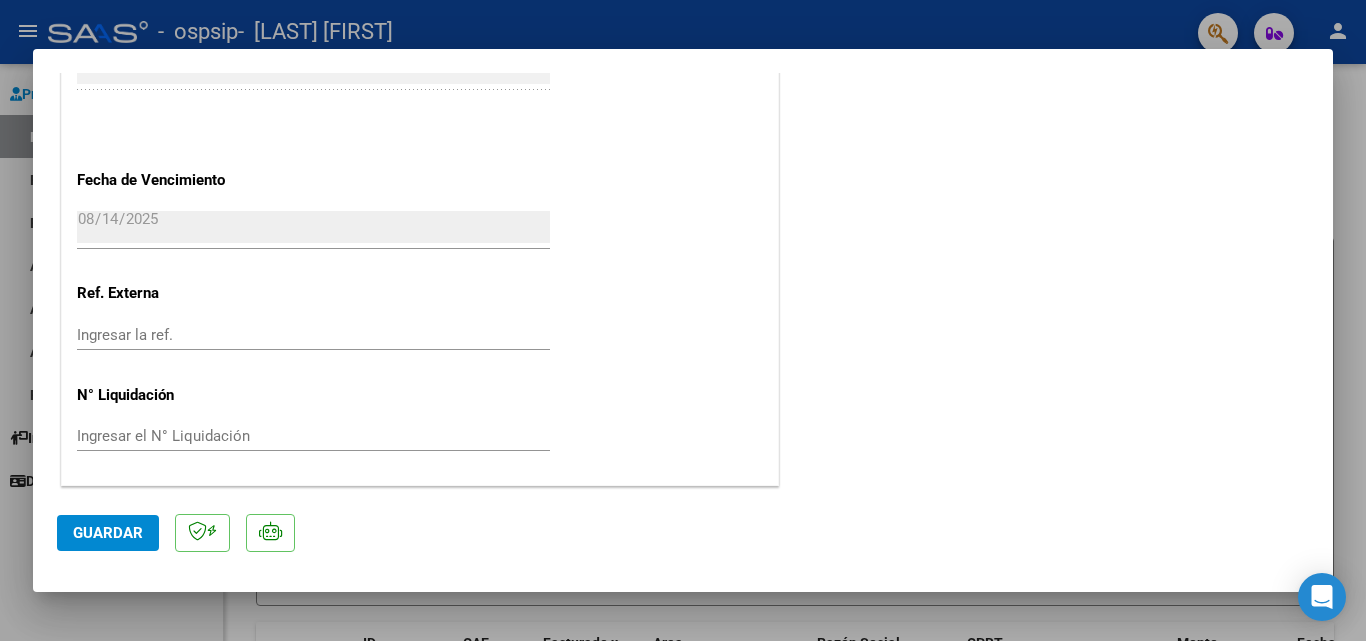 click on "Guardar" 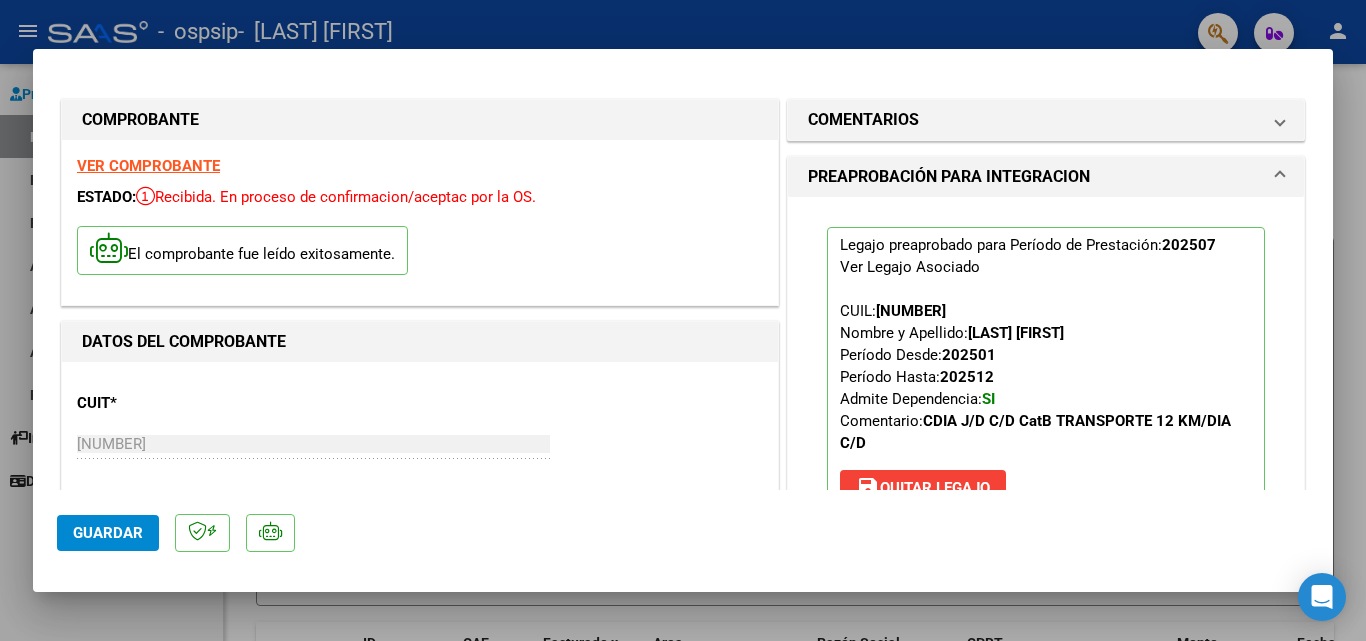 click at bounding box center (683, 320) 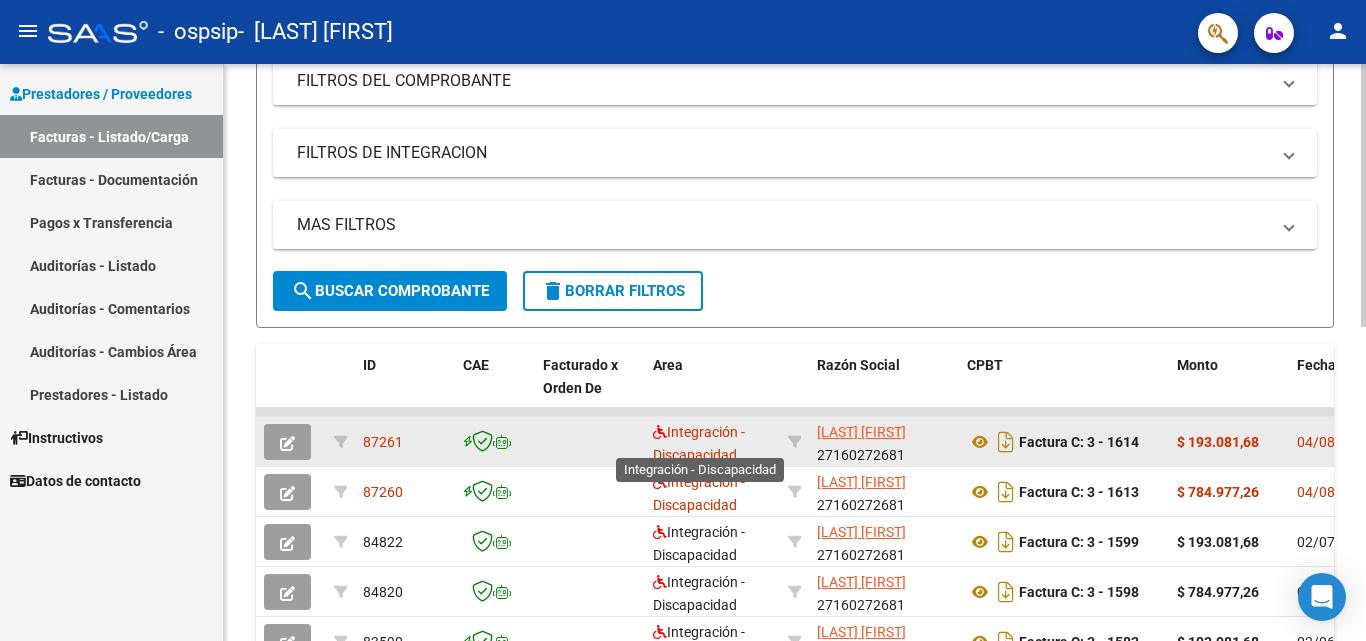 scroll, scrollTop: 300, scrollLeft: 0, axis: vertical 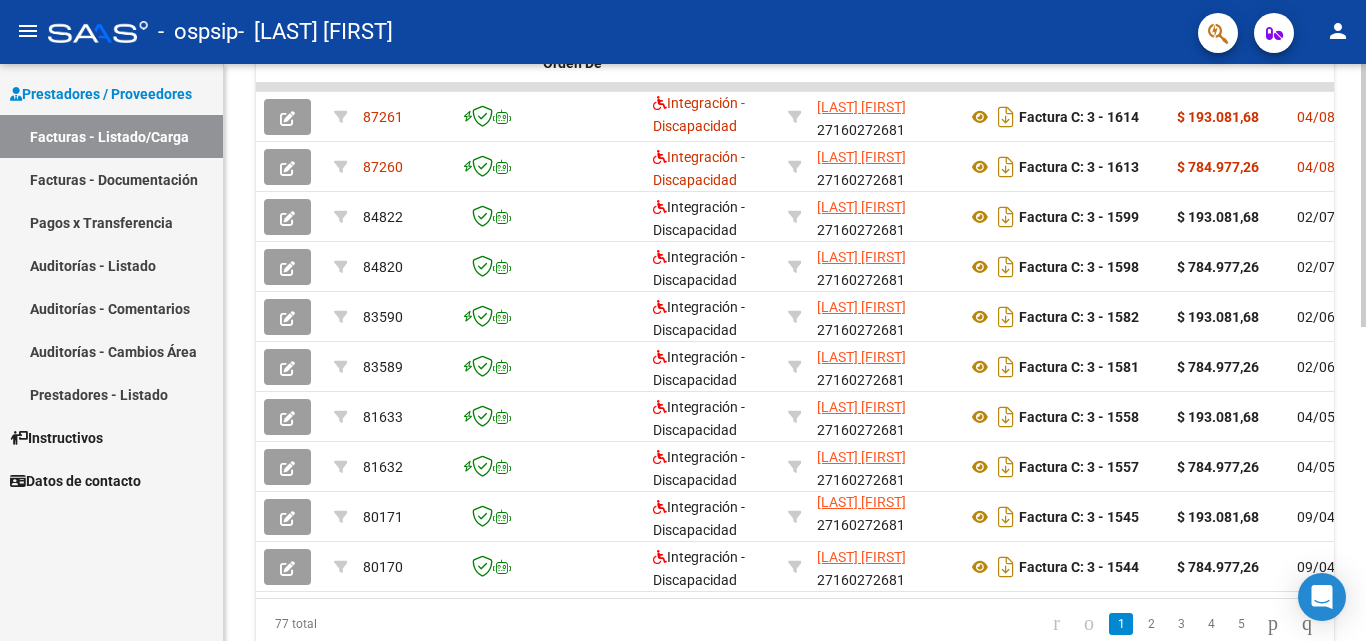 click 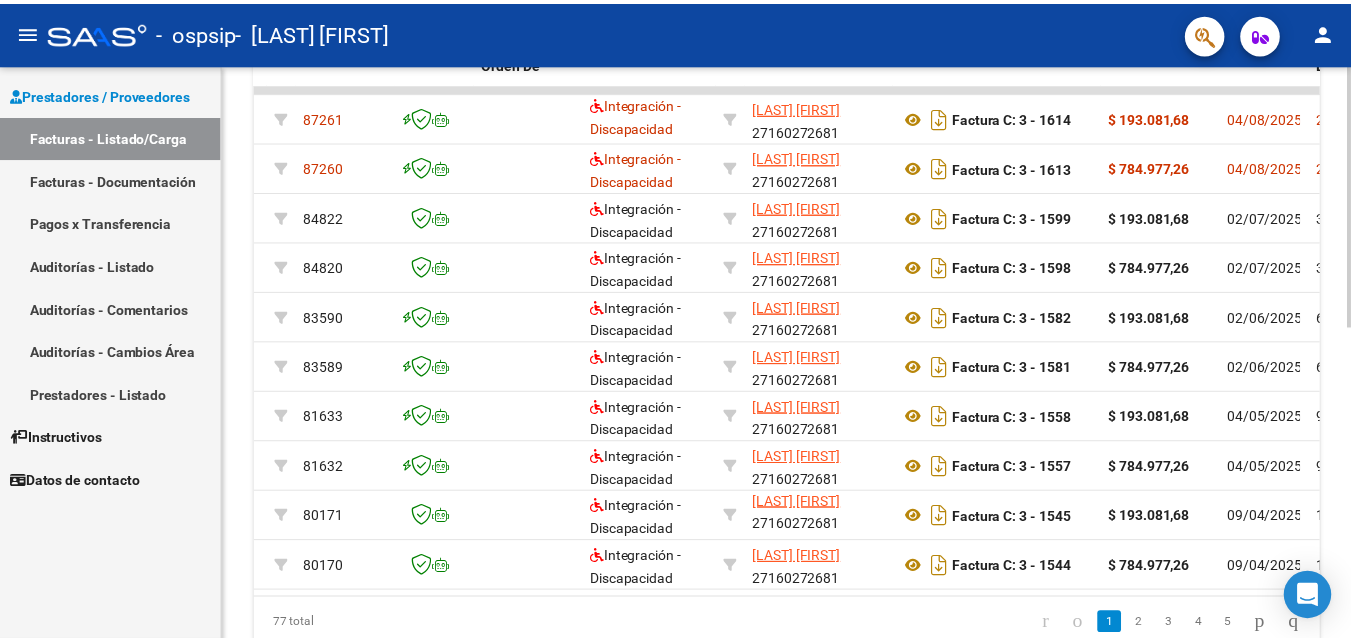 scroll, scrollTop: 0, scrollLeft: 0, axis: both 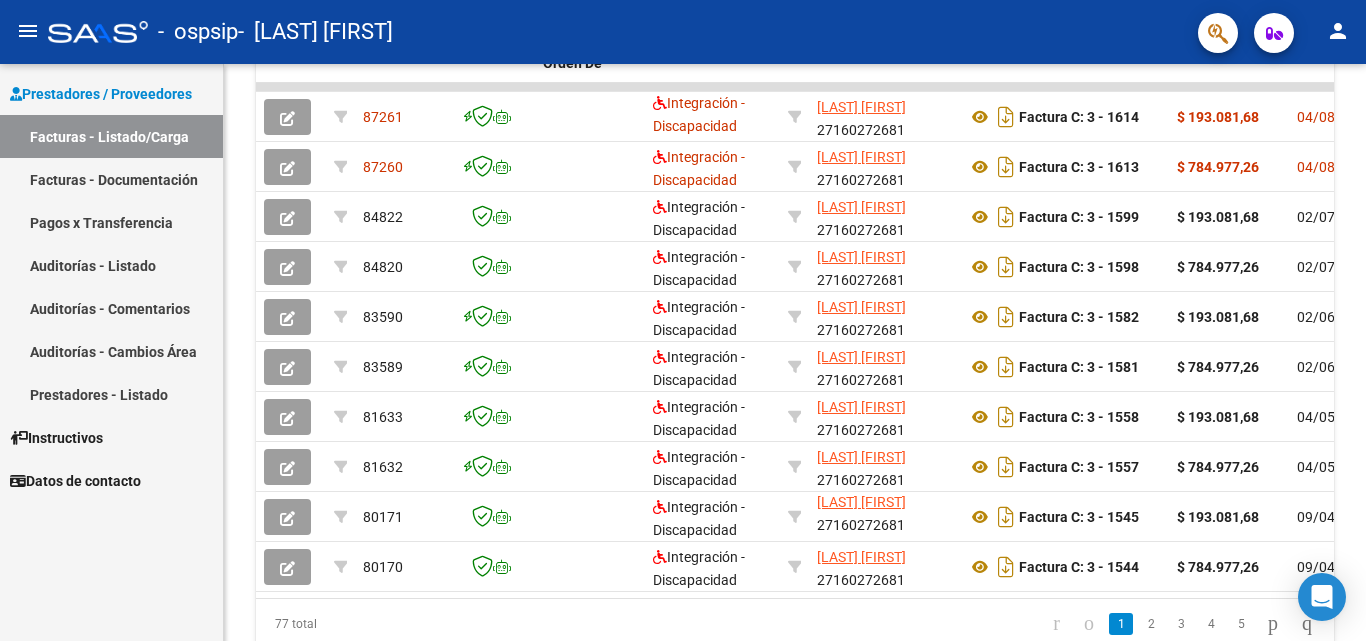 click on "person" 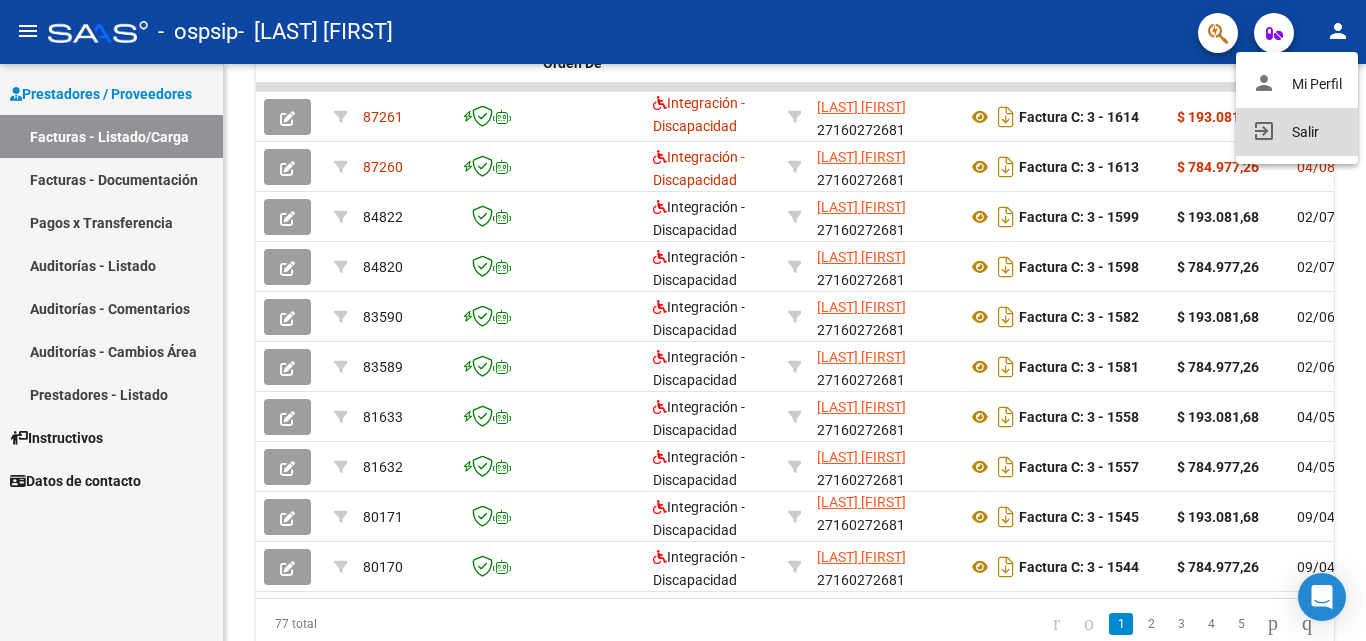 click on "exit_to_app  Salir" at bounding box center (1297, 132) 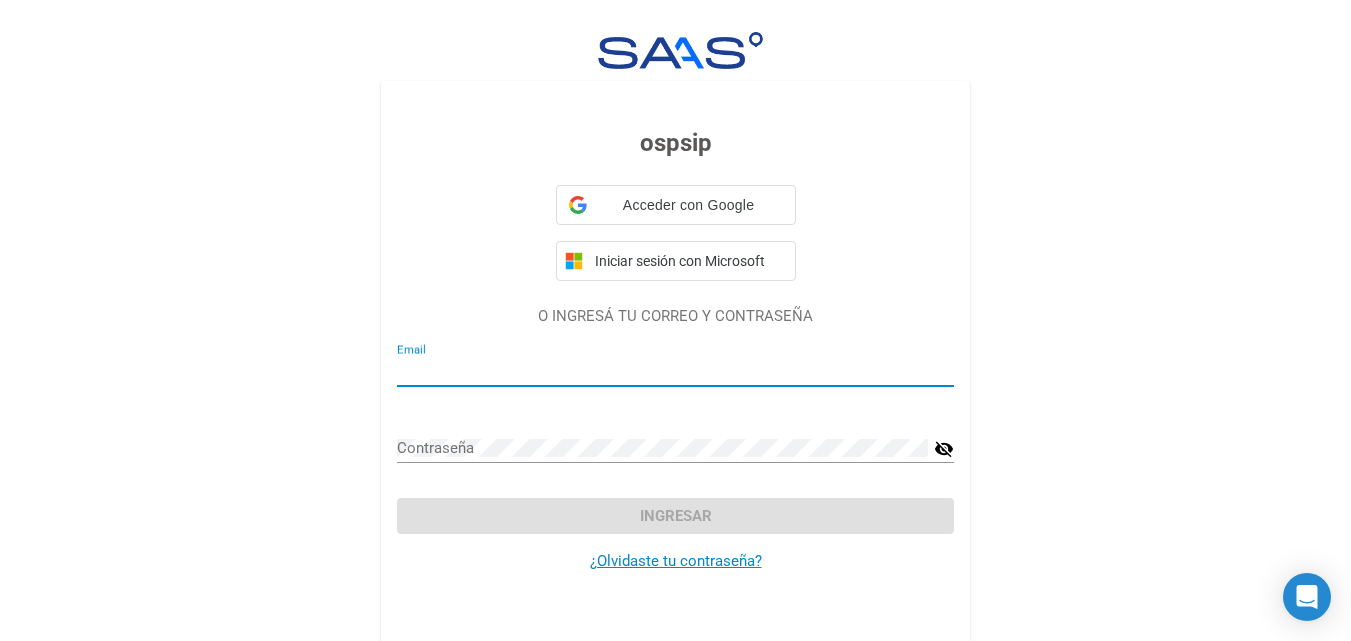 type on "[EMAIL]" 